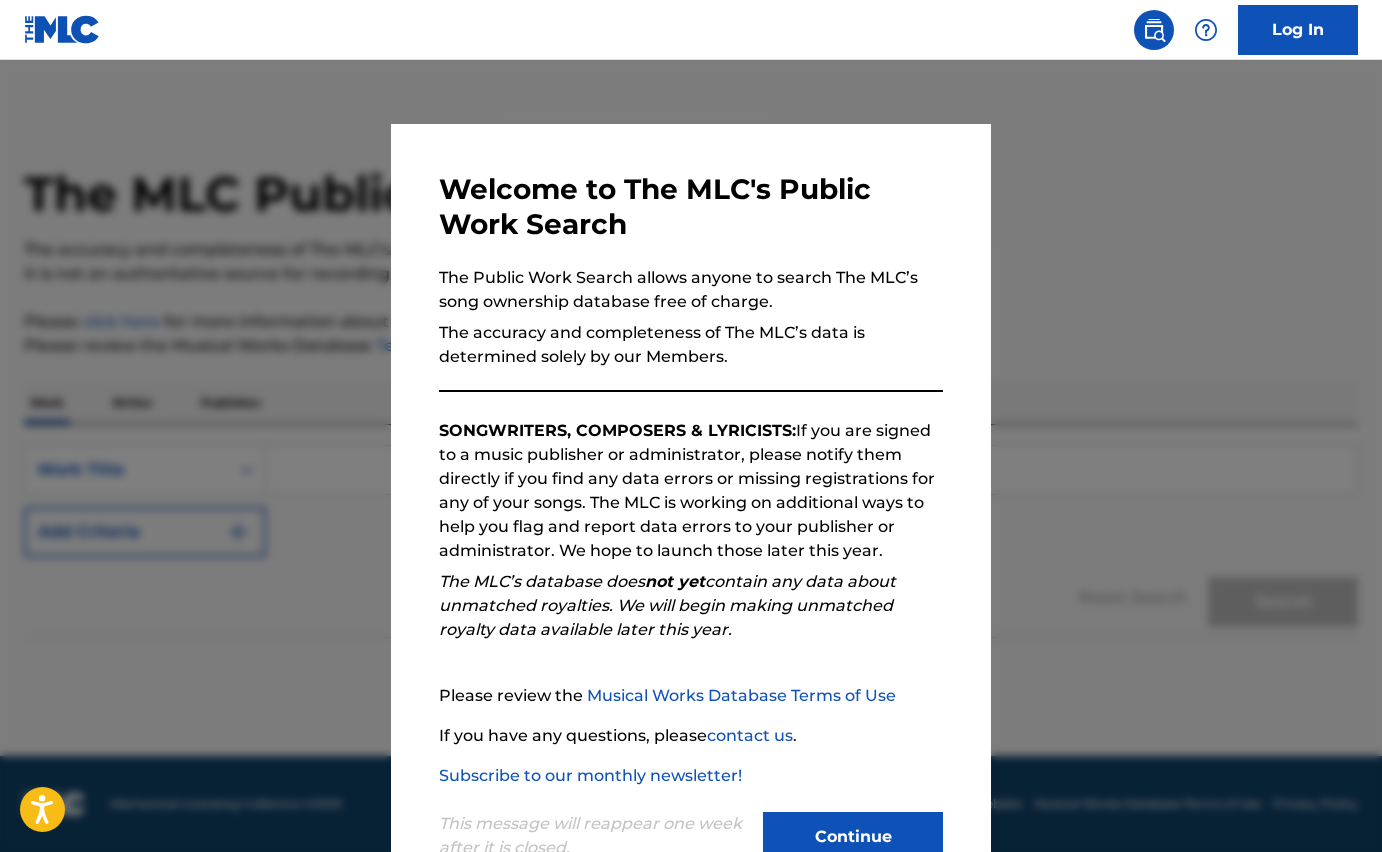 scroll, scrollTop: 0, scrollLeft: 0, axis: both 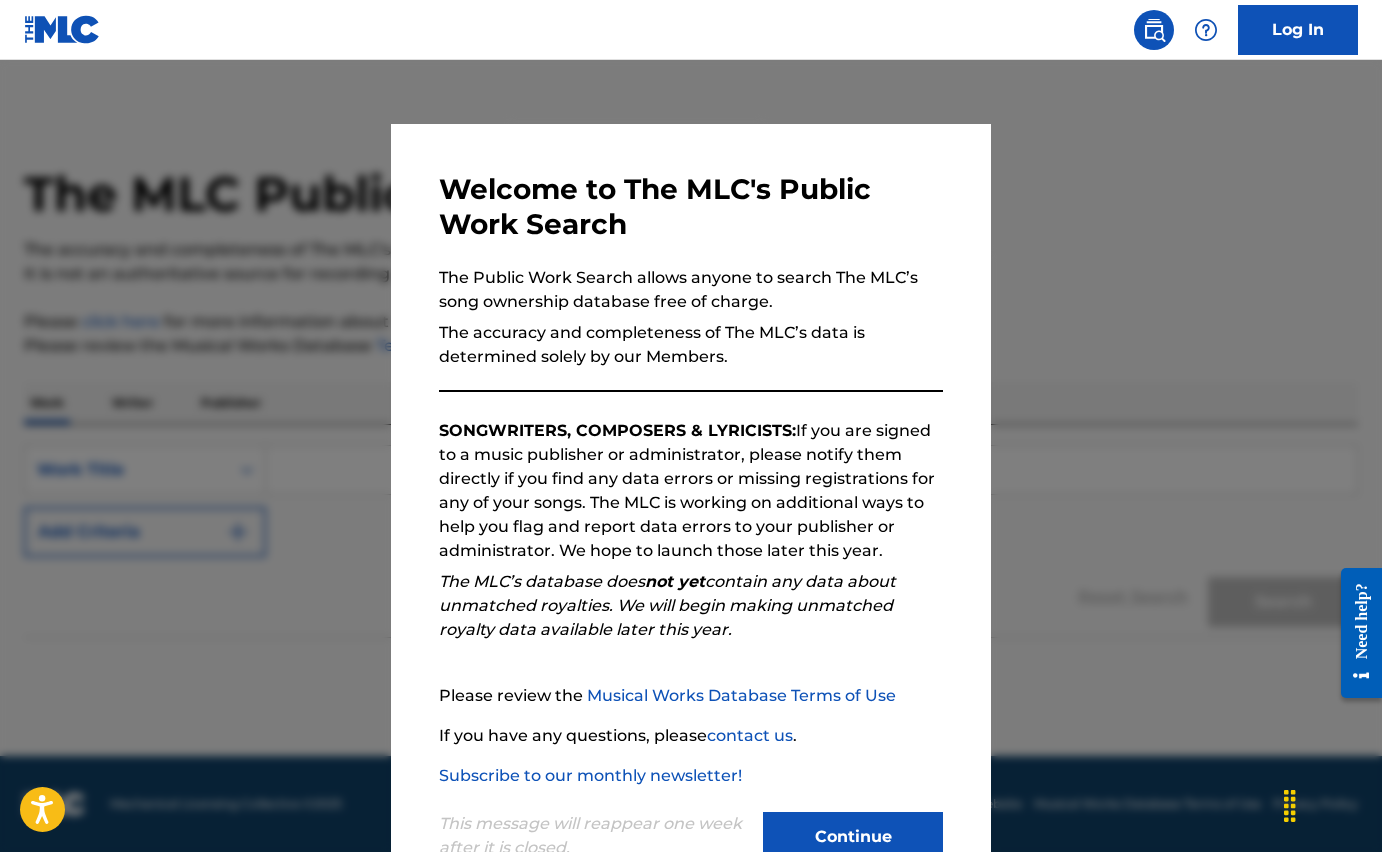 click on "Continue" at bounding box center [853, 837] 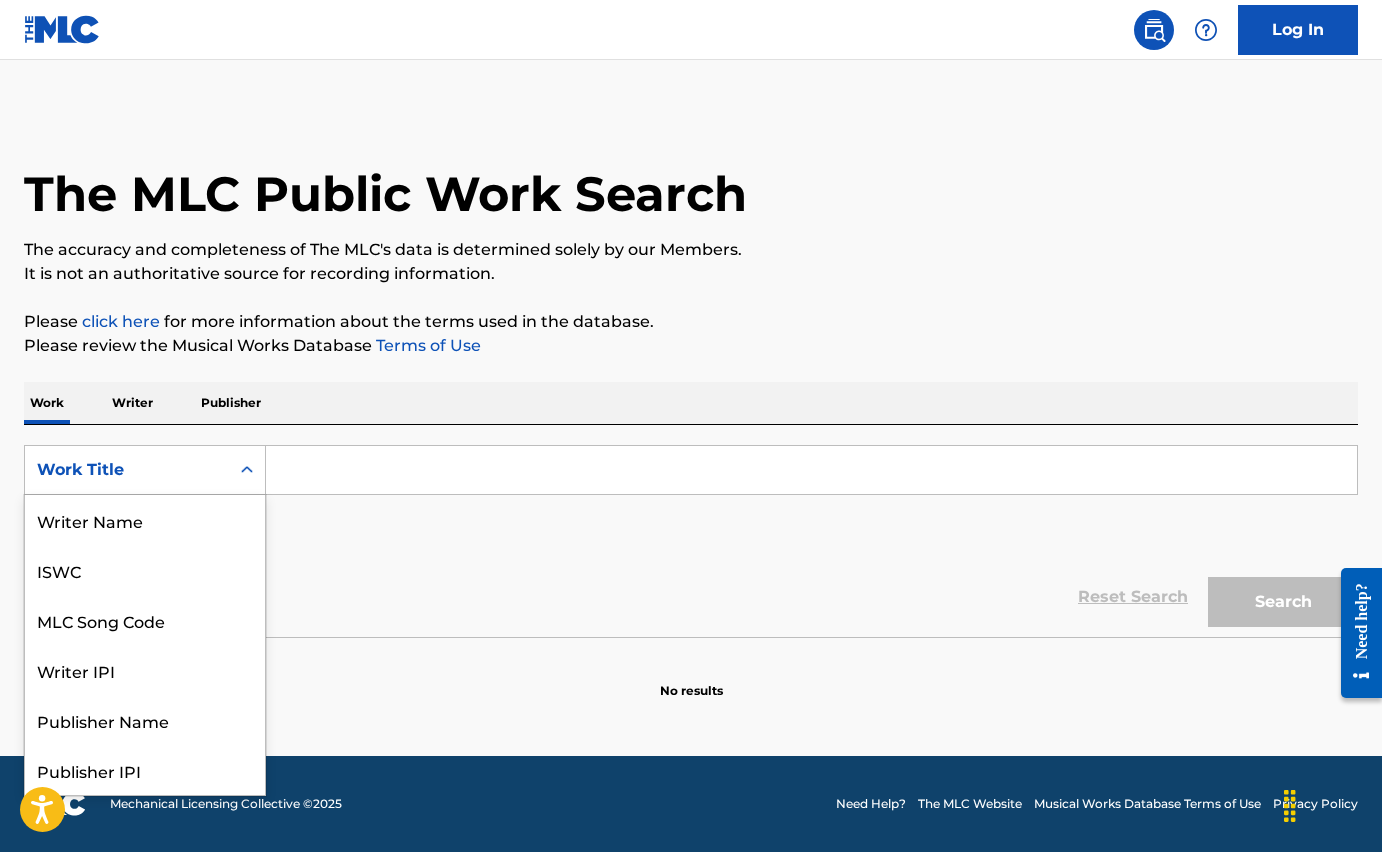 click on "Work Title" at bounding box center (127, 470) 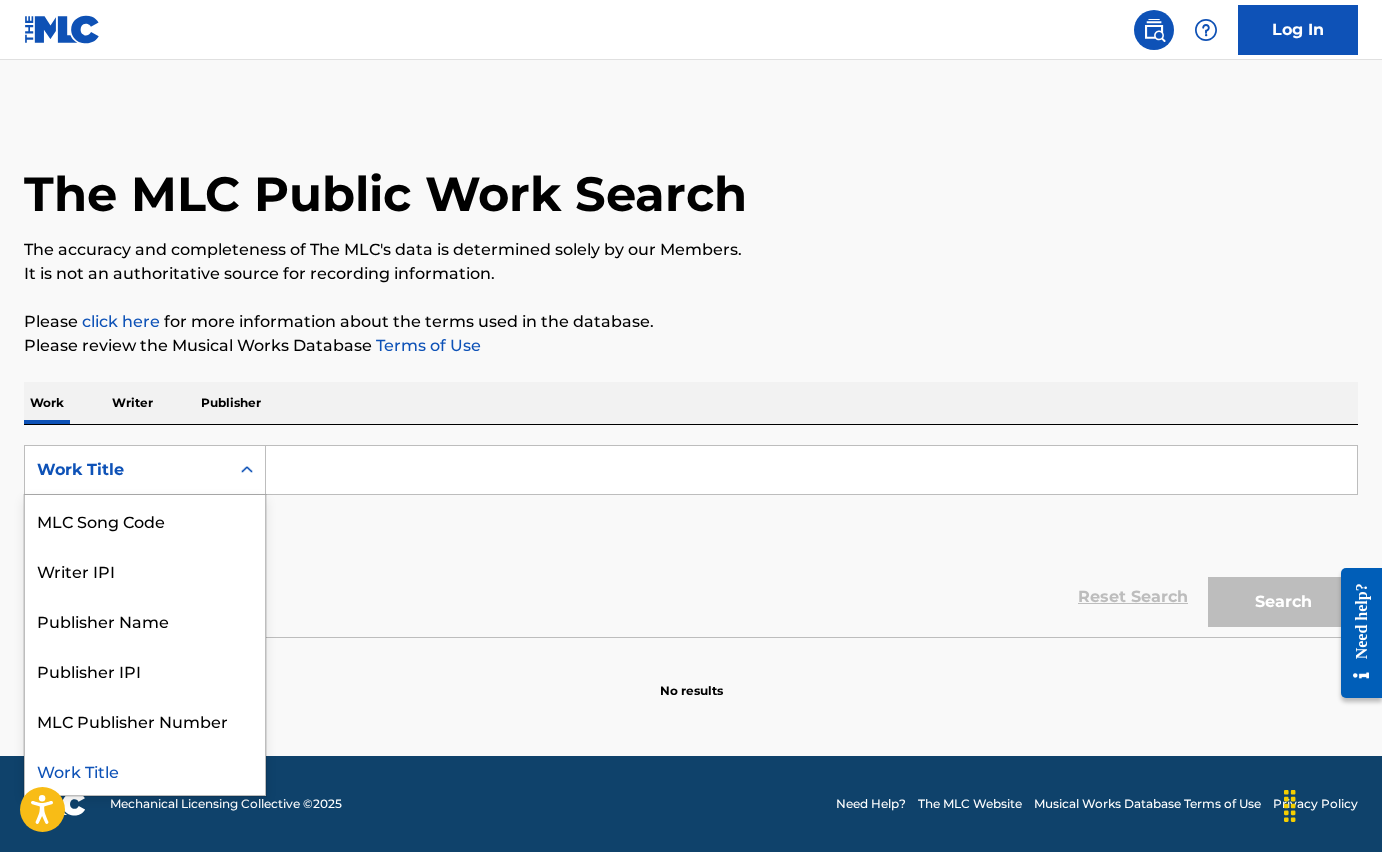 click on "Work Title" at bounding box center (145, 770) 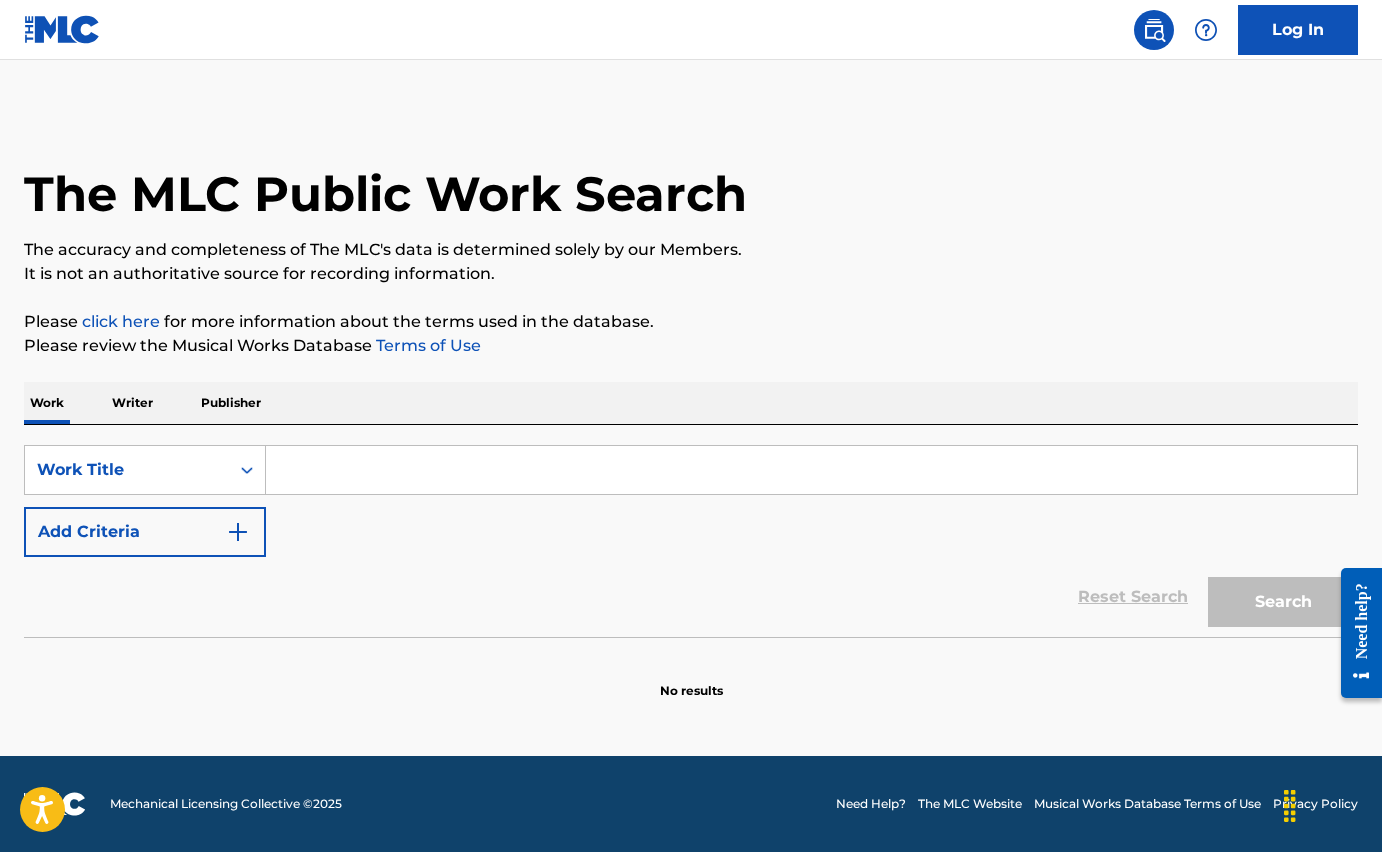 click on "Add Criteria" at bounding box center [145, 532] 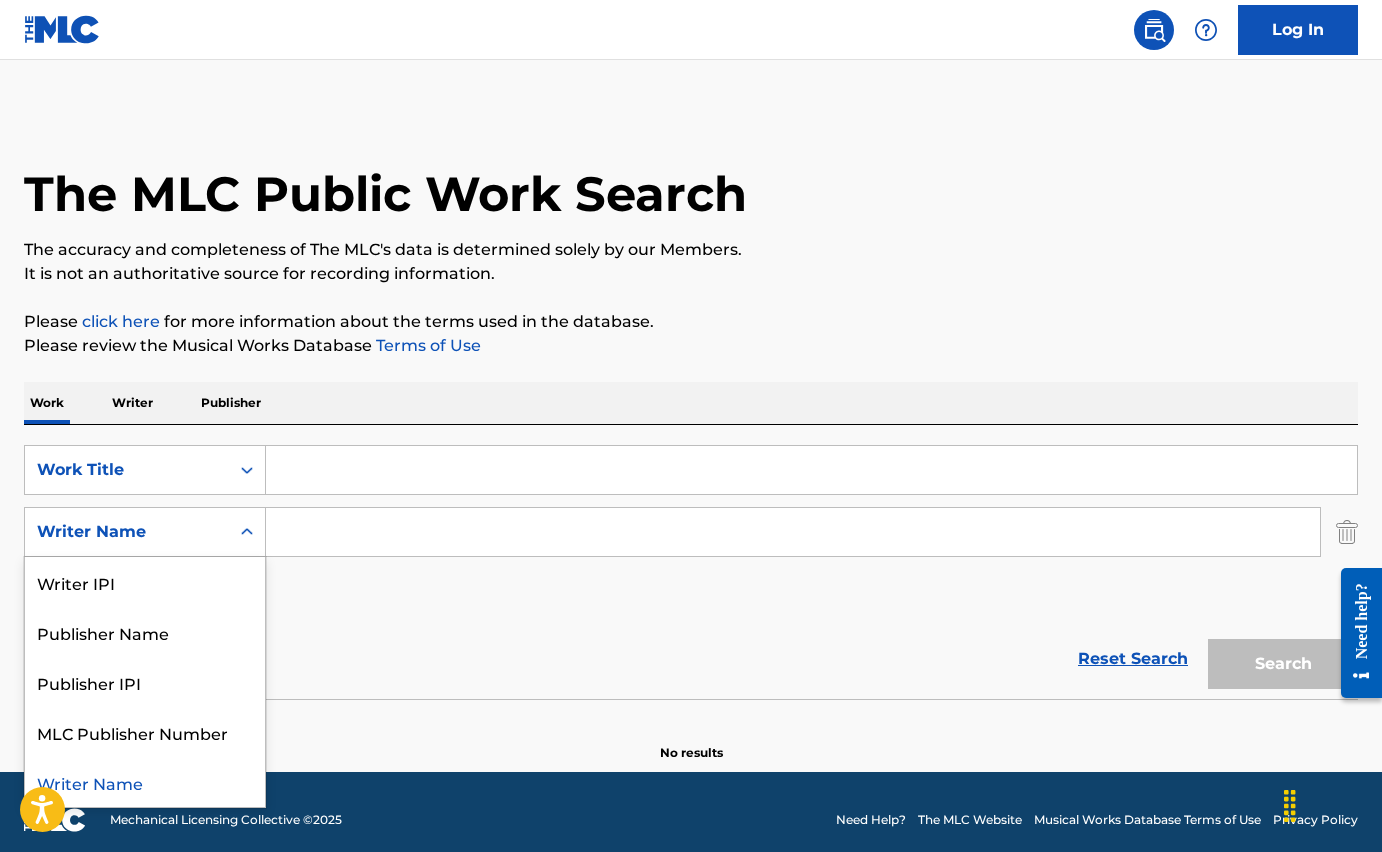 click on "Writer Name" at bounding box center (127, 532) 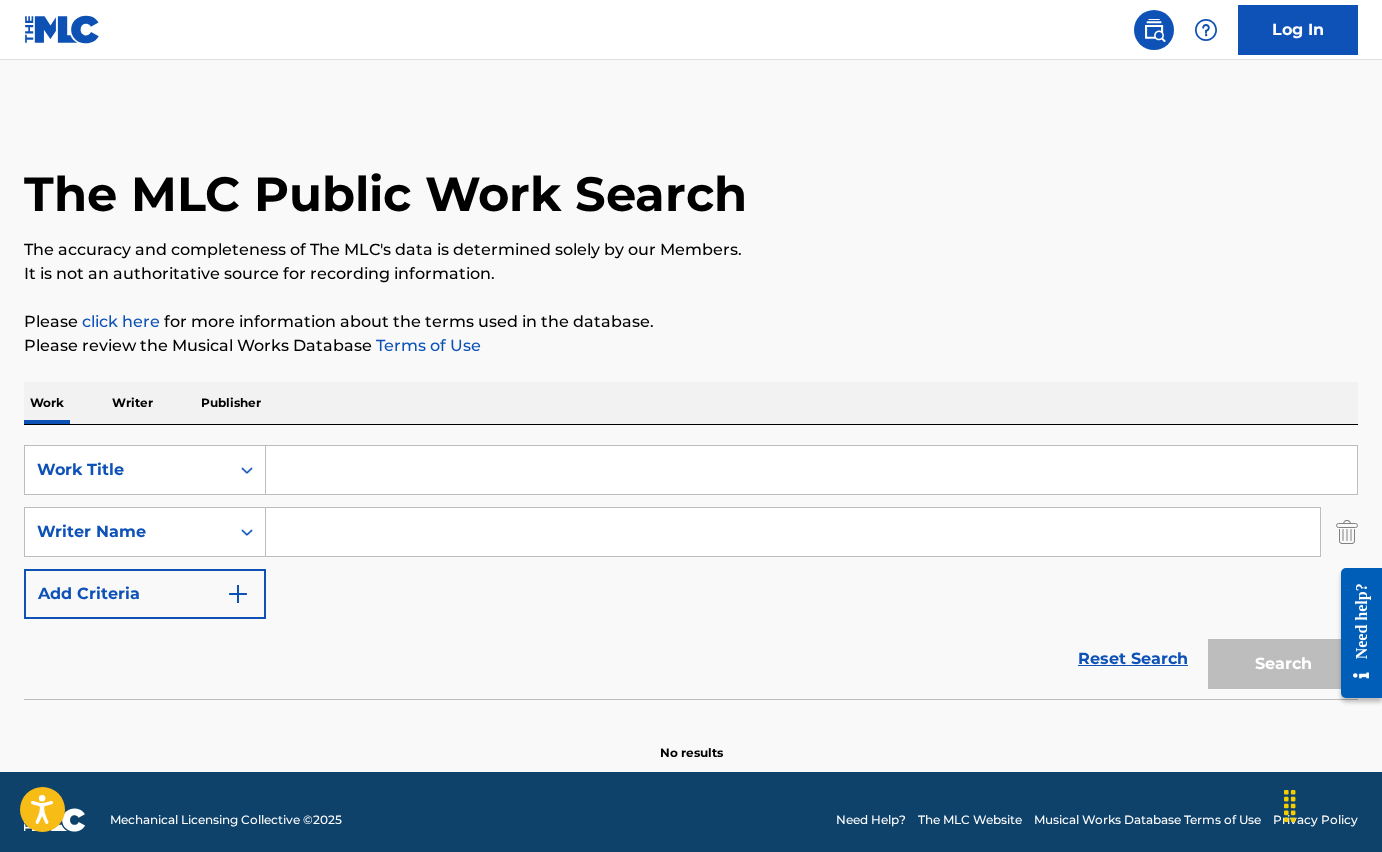 click at bounding box center [1347, 532] 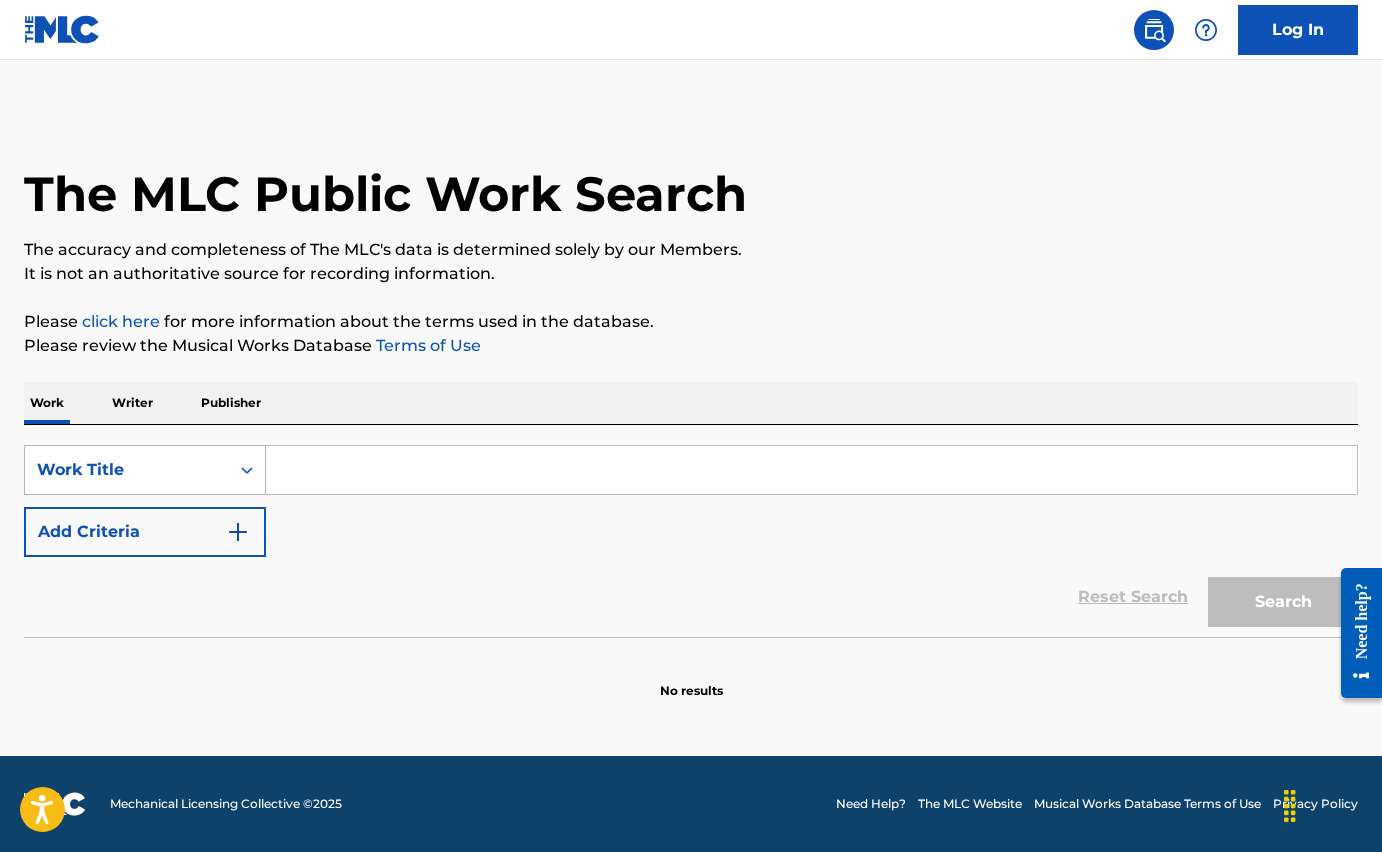 click on "Work Title" at bounding box center (127, 470) 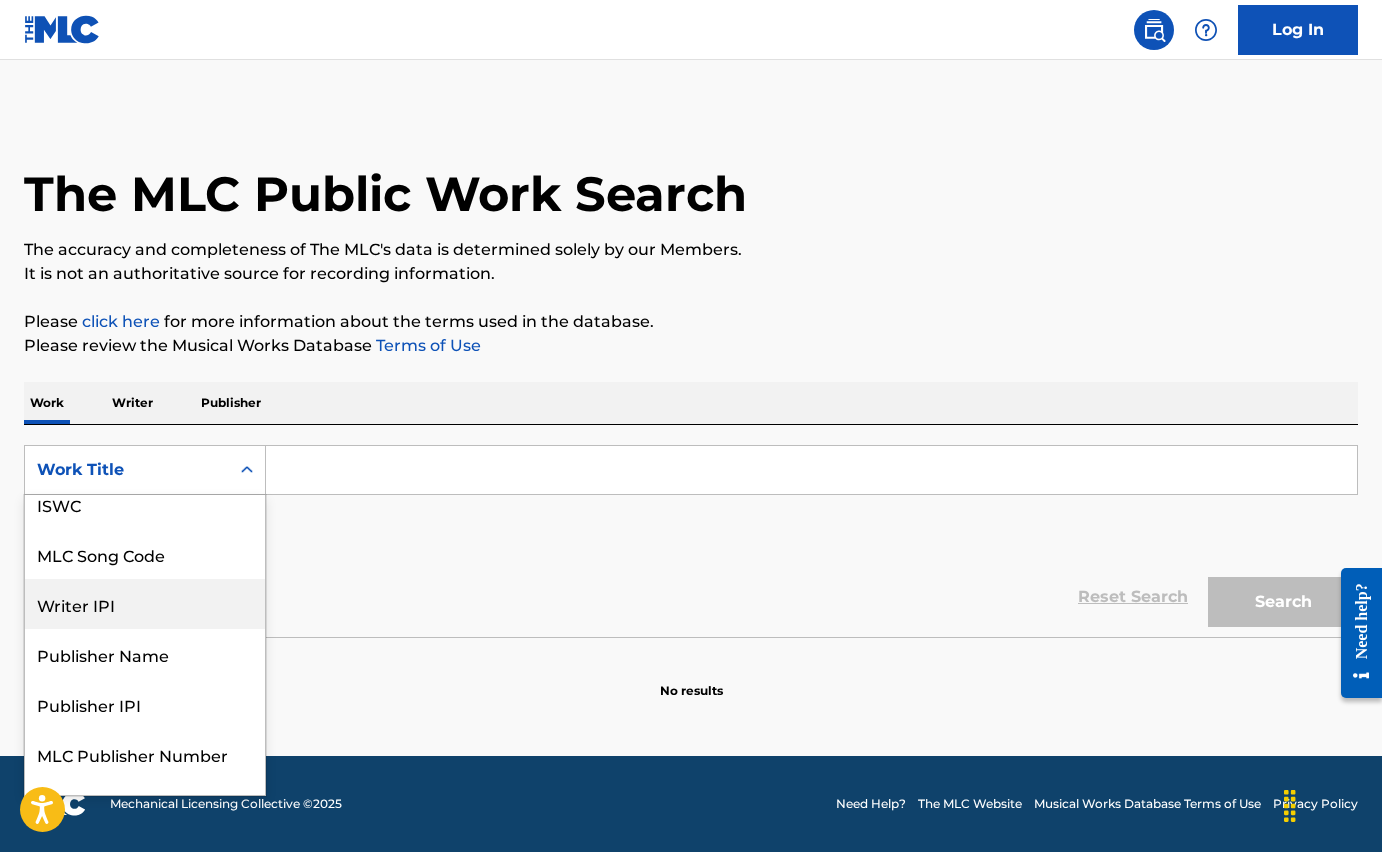 scroll, scrollTop: 0, scrollLeft: 0, axis: both 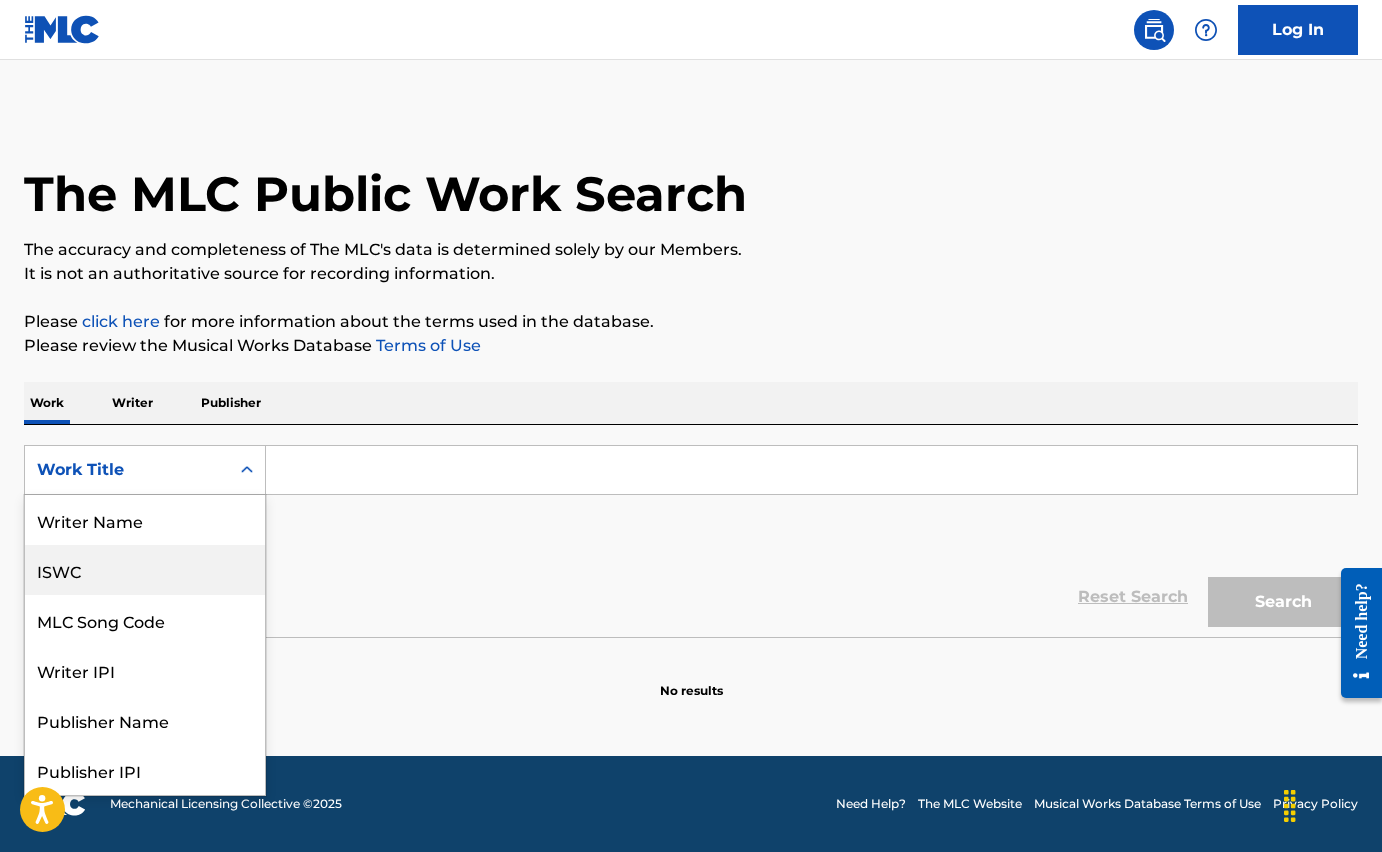 click on "ISWC" at bounding box center [145, 570] 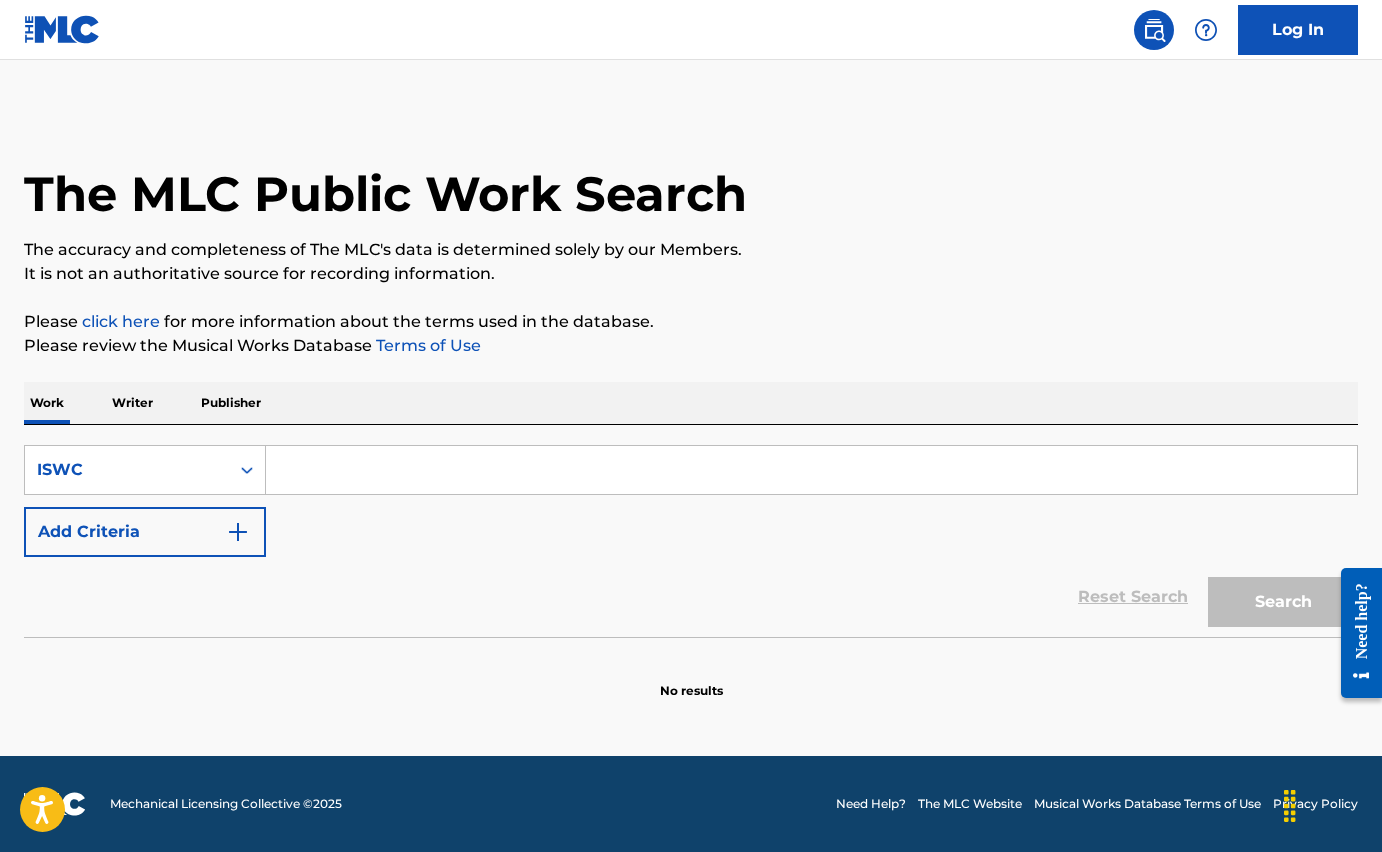 click at bounding box center (811, 470) 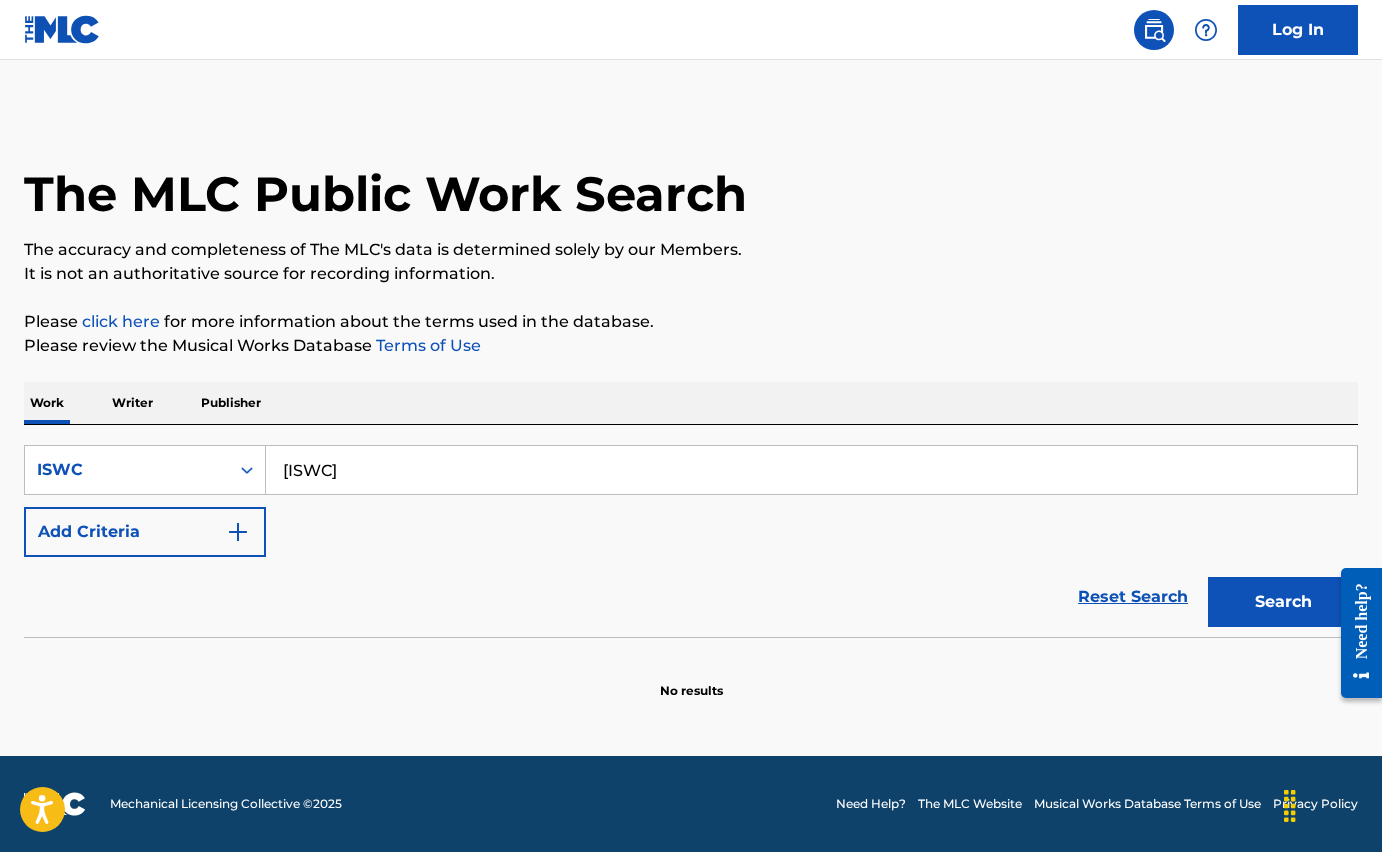 click on "Search" at bounding box center [1283, 602] 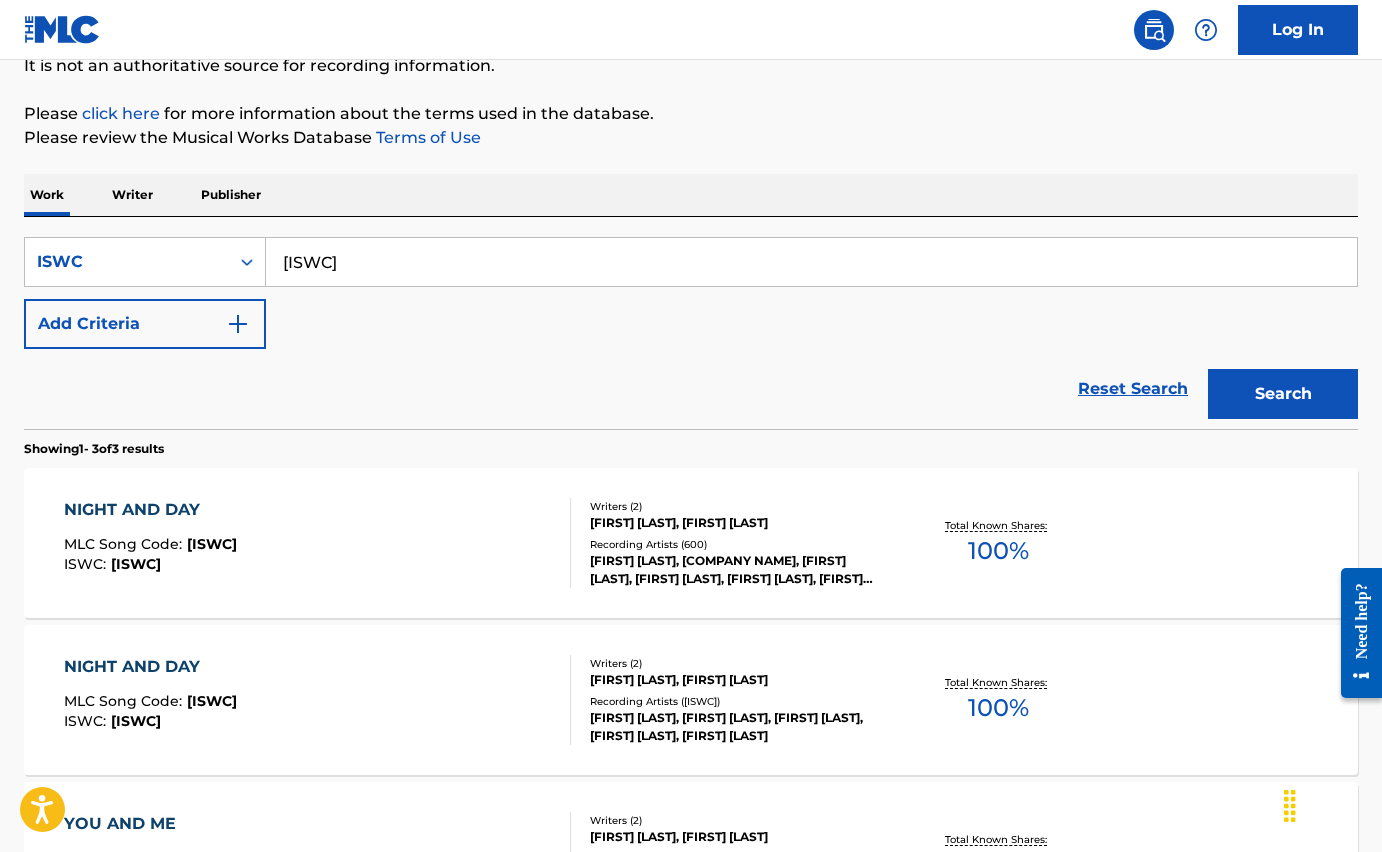 scroll, scrollTop: 210, scrollLeft: 0, axis: vertical 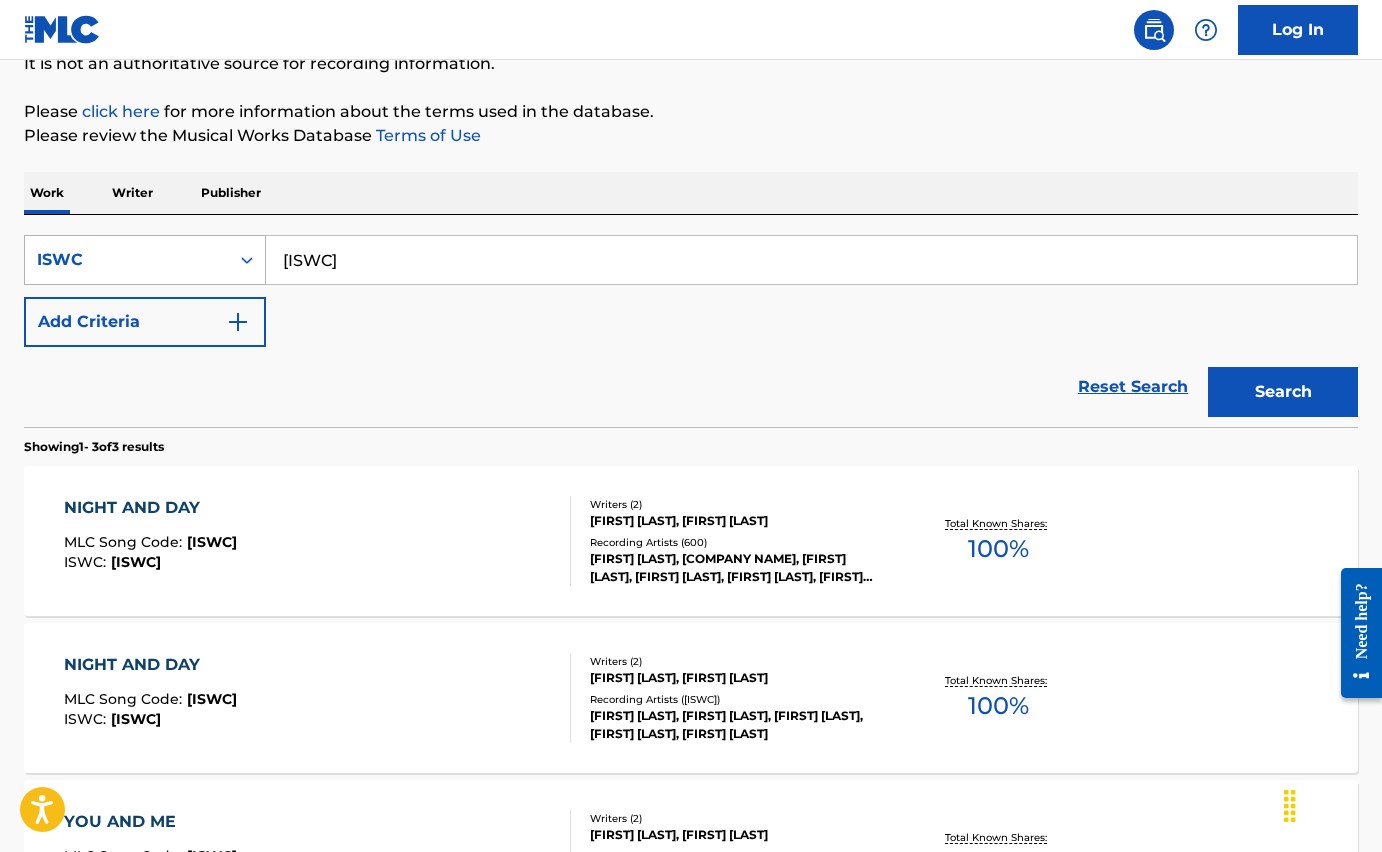 drag, startPoint x: 410, startPoint y: 262, endPoint x: 89, endPoint y: 234, distance: 322.21887 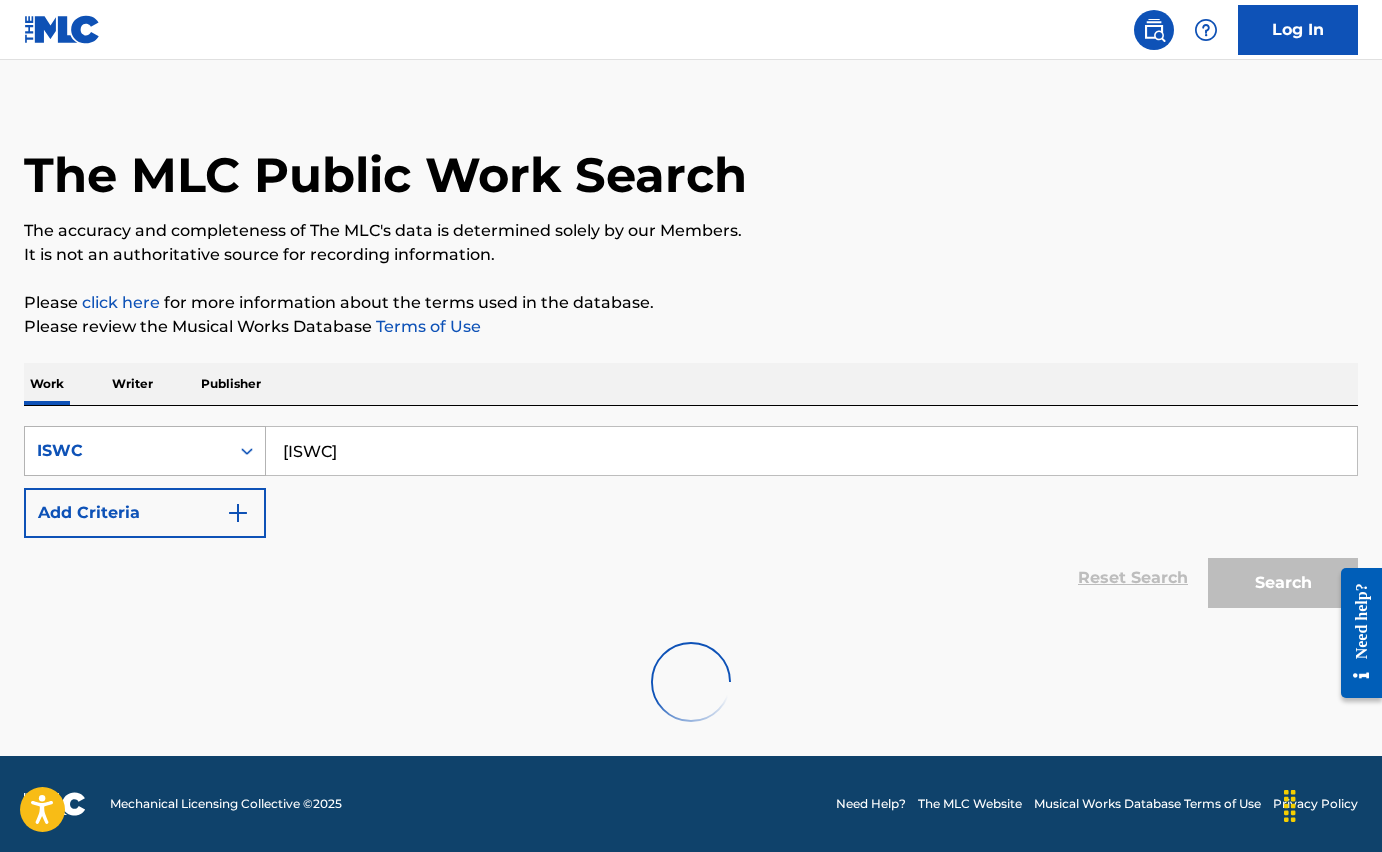 scroll, scrollTop: 0, scrollLeft: 0, axis: both 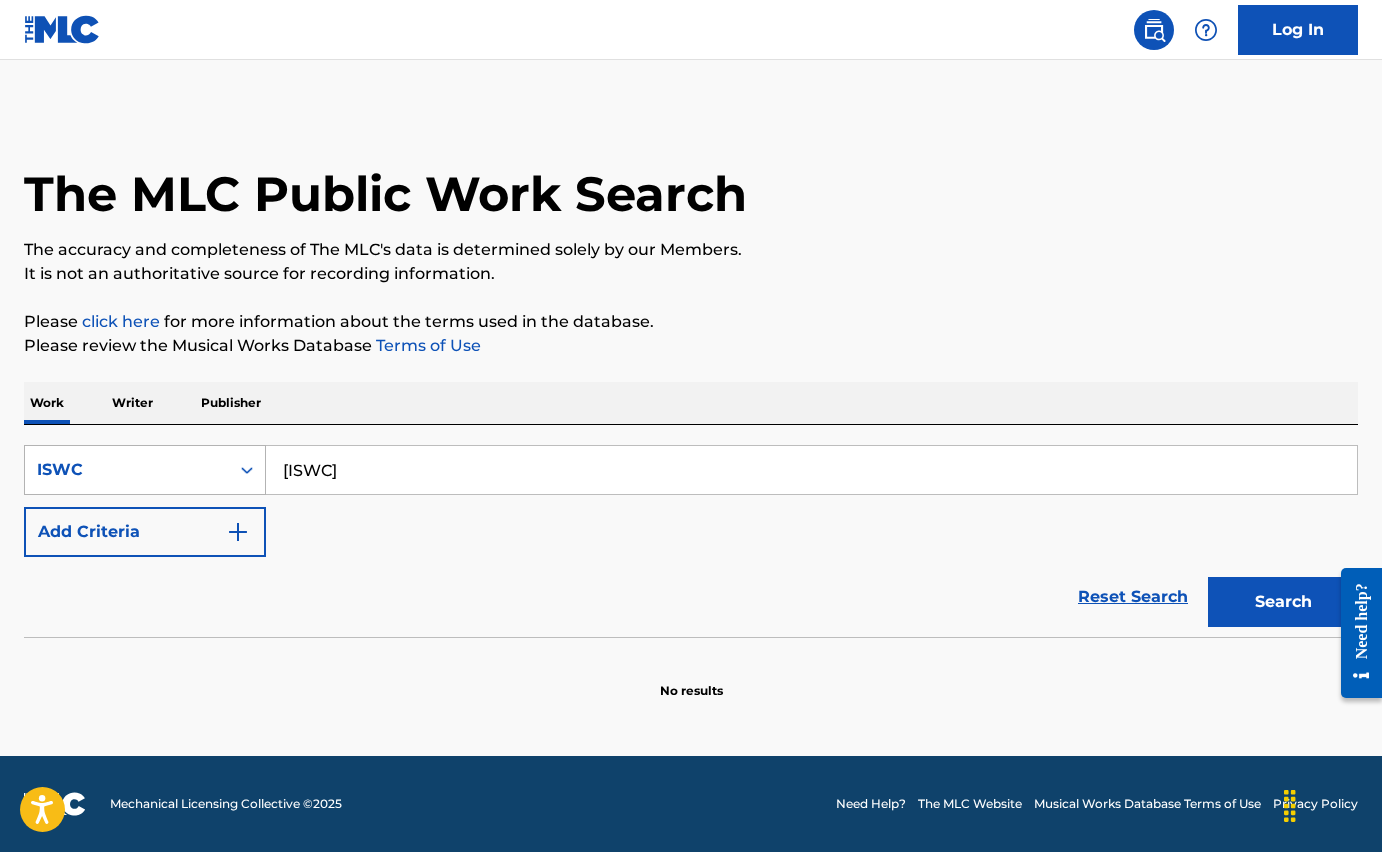 drag, startPoint x: 415, startPoint y: 470, endPoint x: 79, endPoint y: 458, distance: 336.2142 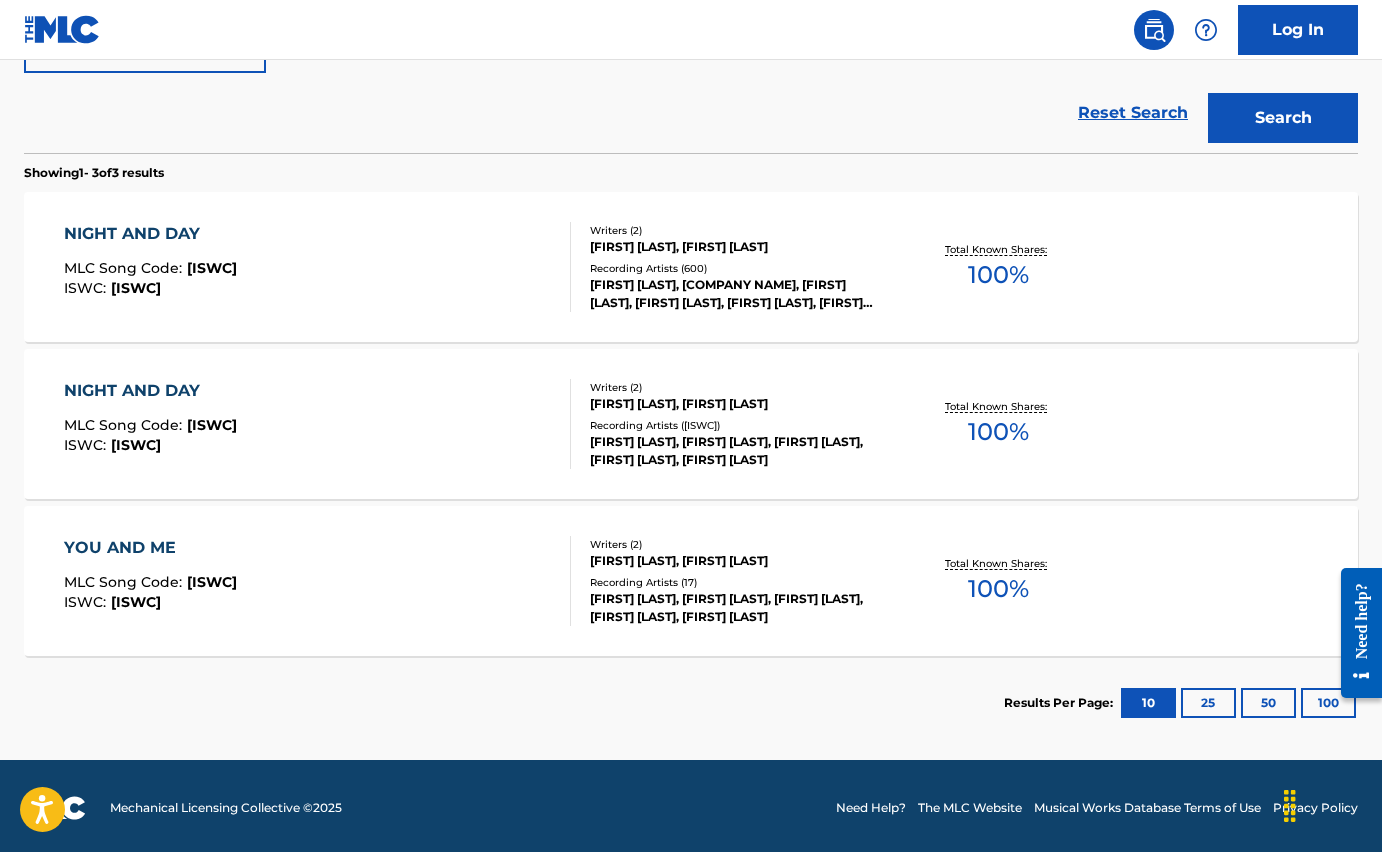 scroll, scrollTop: 488, scrollLeft: 0, axis: vertical 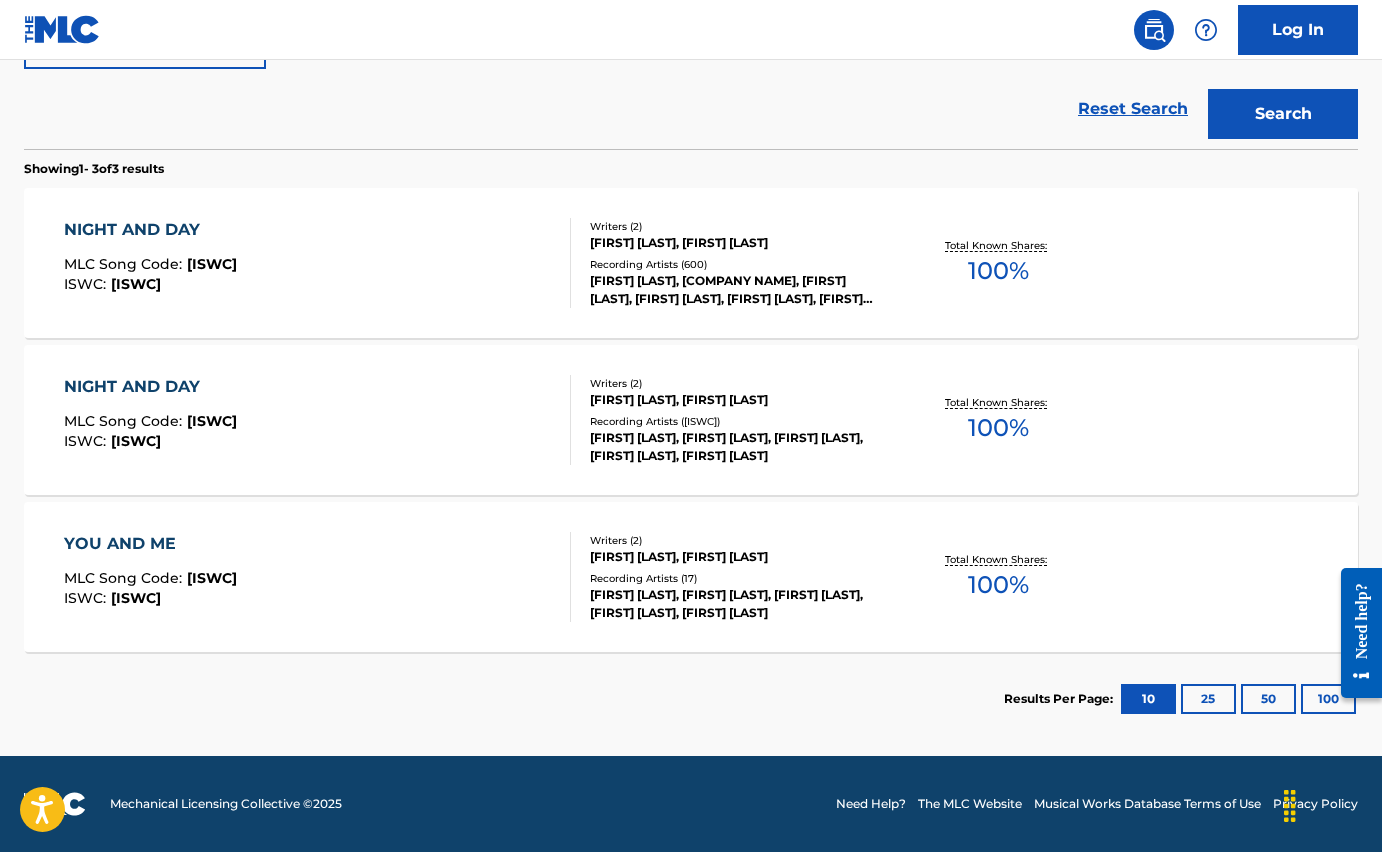 click on "NIGHT AND DAY" at bounding box center (150, 230) 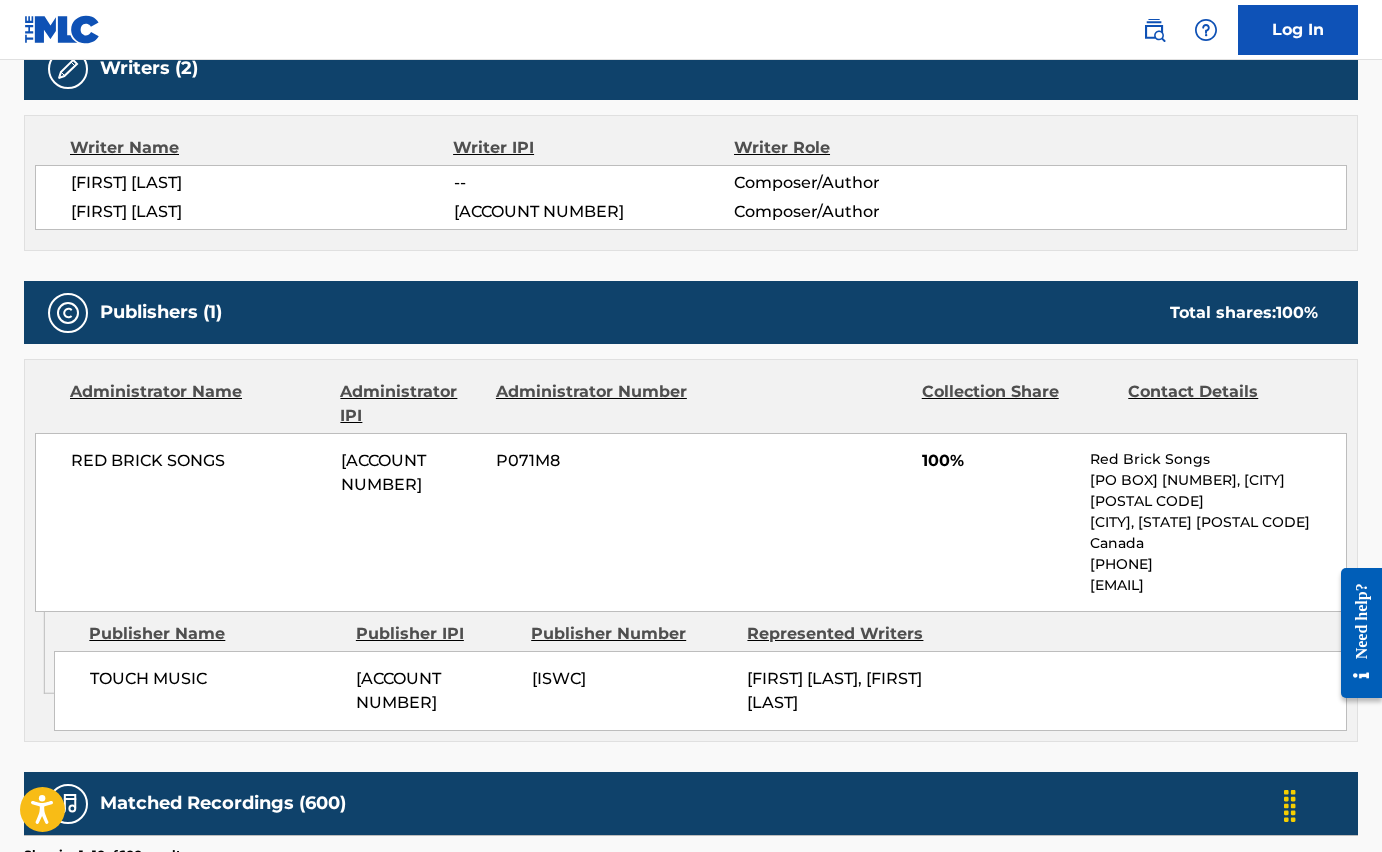 scroll, scrollTop: 724, scrollLeft: 0, axis: vertical 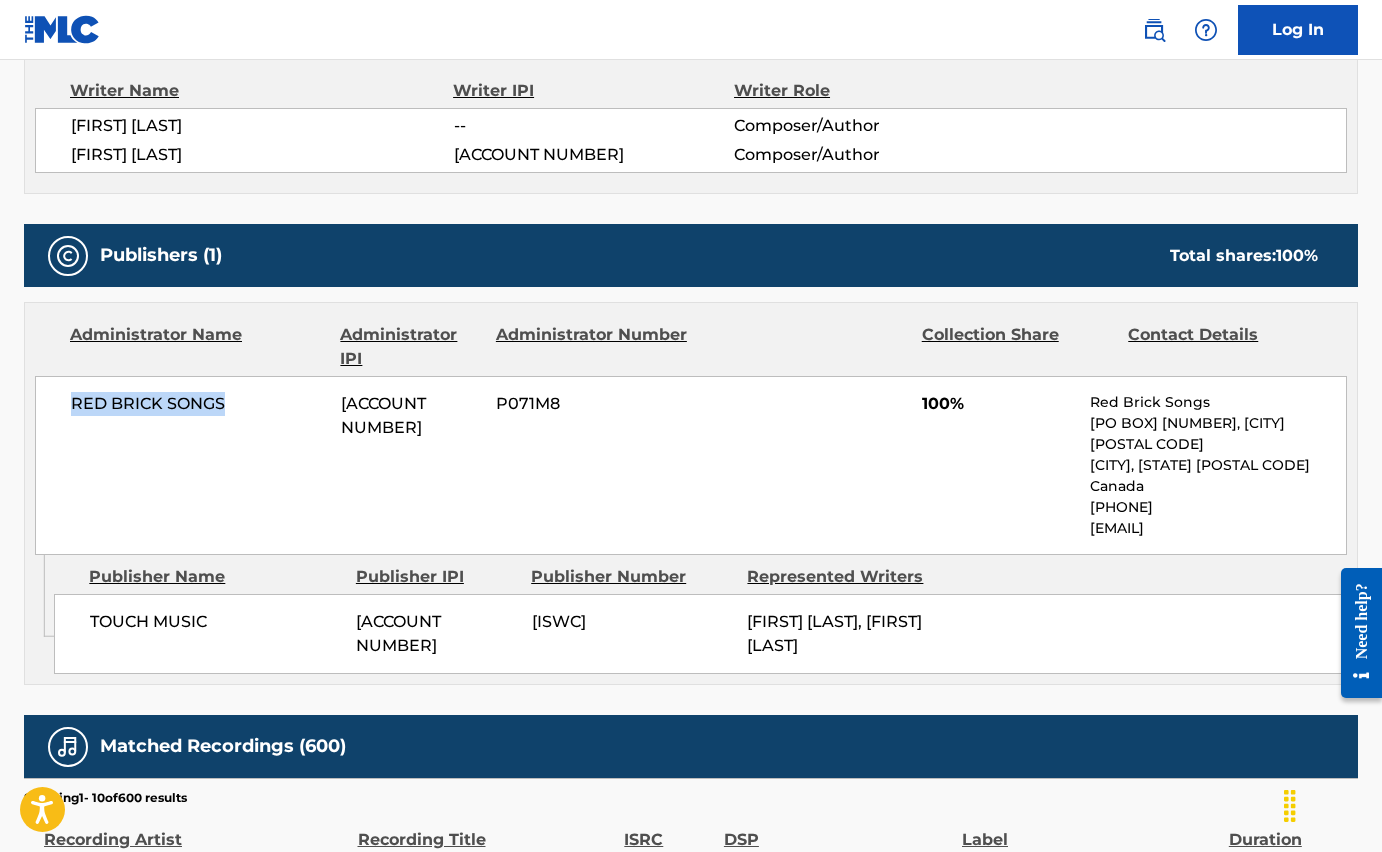drag, startPoint x: 74, startPoint y: 408, endPoint x: 318, endPoint y: 404, distance: 244.03279 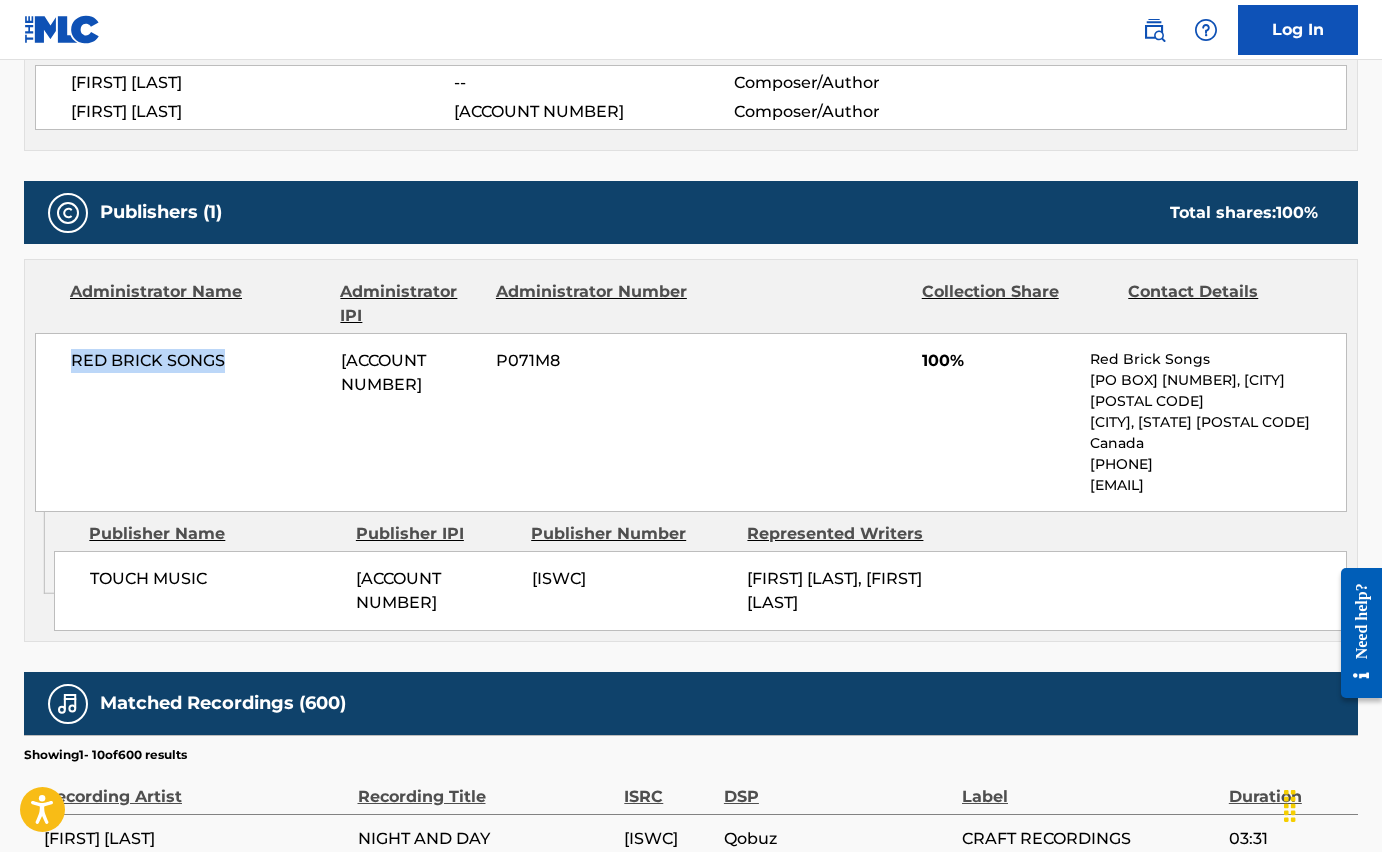 scroll, scrollTop: 774, scrollLeft: 0, axis: vertical 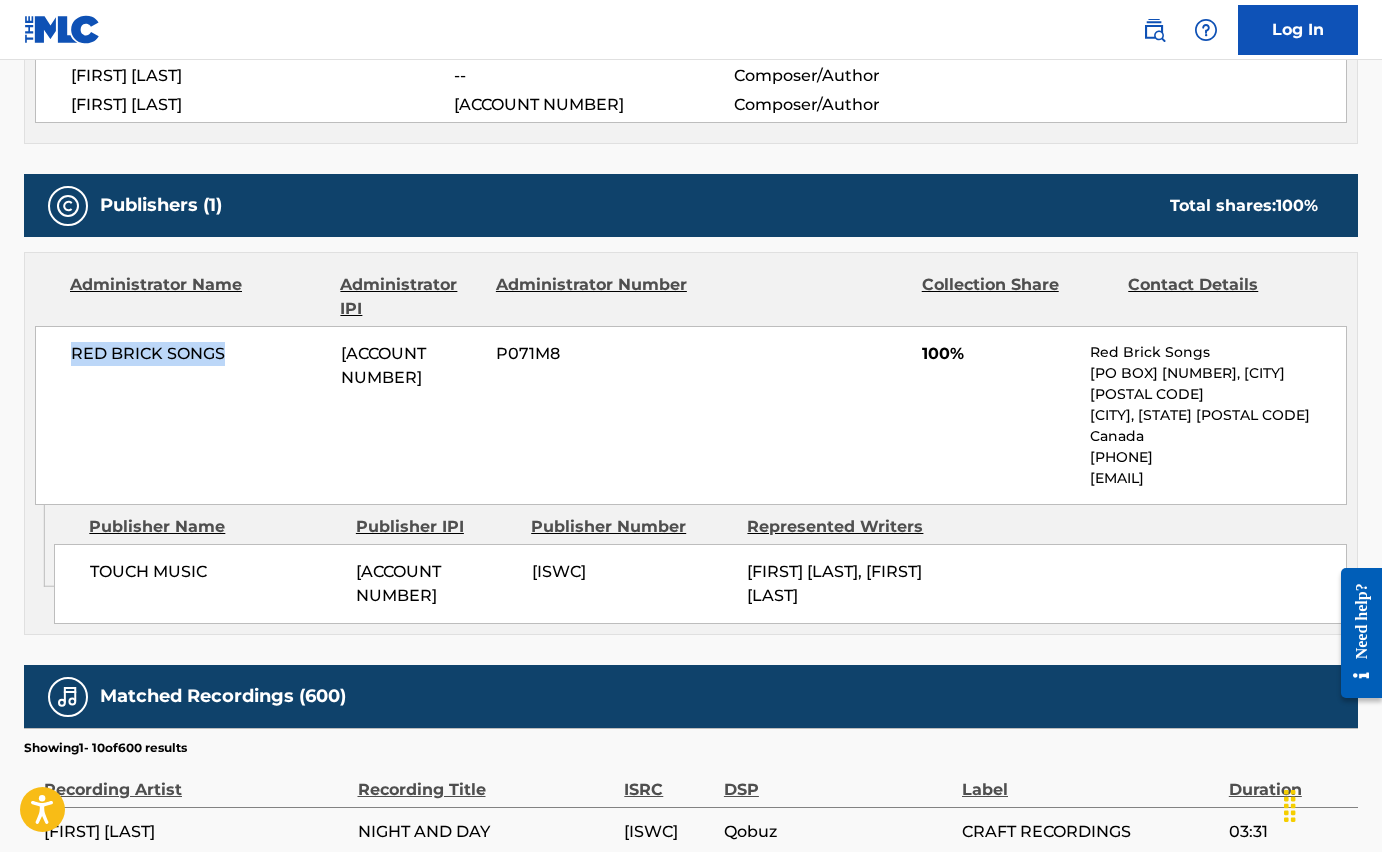 click at bounding box center [1206, 30] 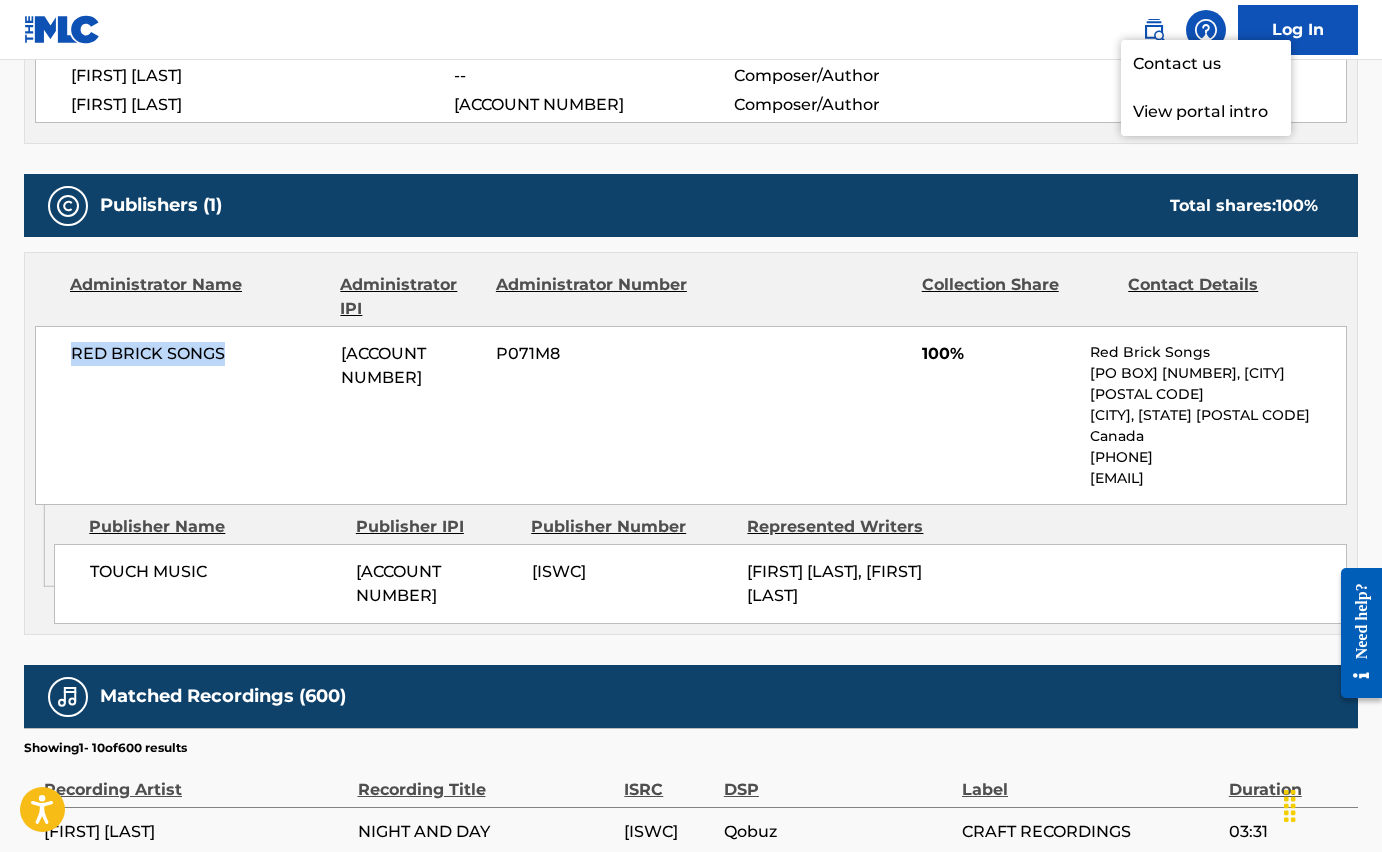 click on "Contact us" at bounding box center [1206, 64] 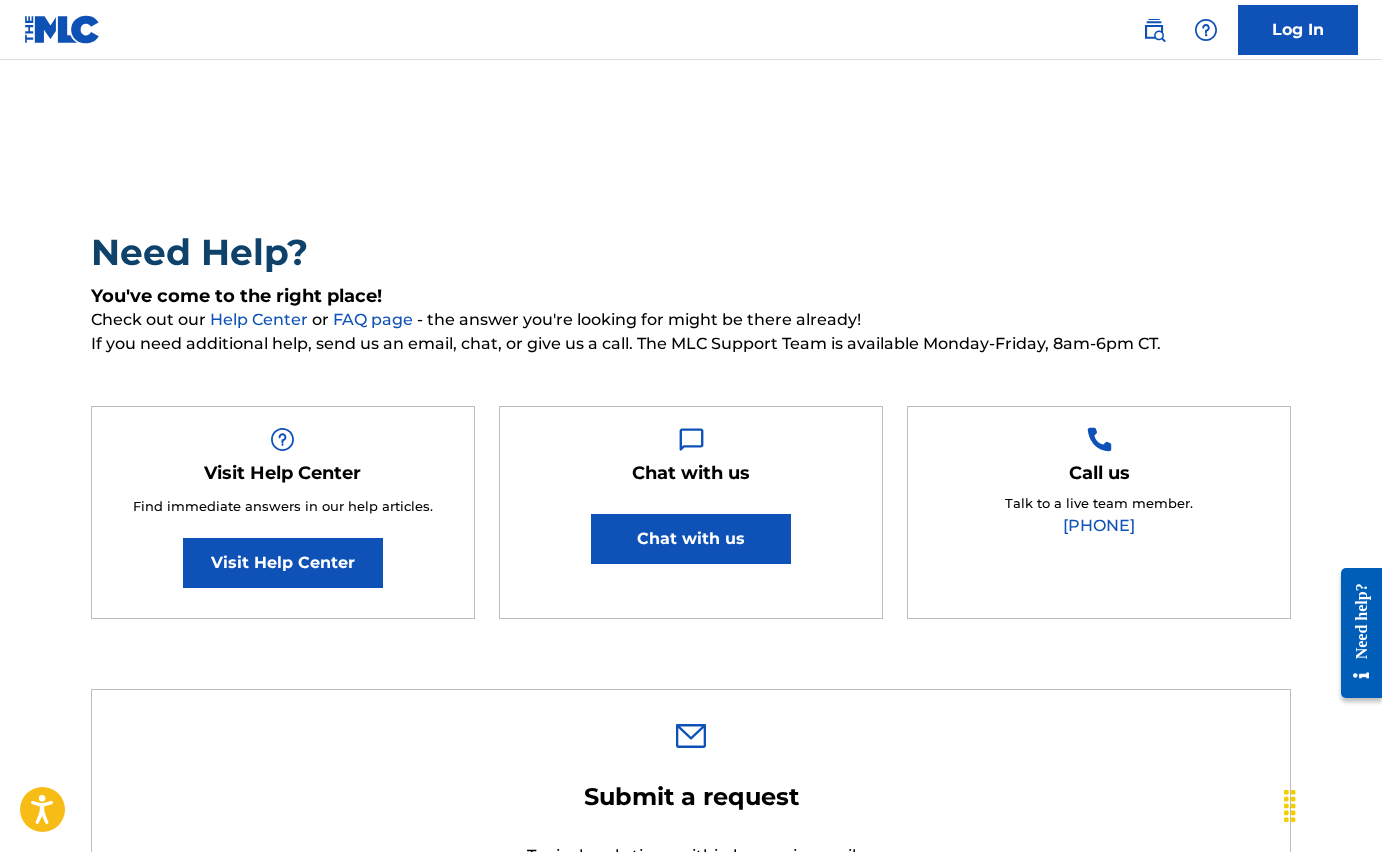 scroll, scrollTop: 7, scrollLeft: 0, axis: vertical 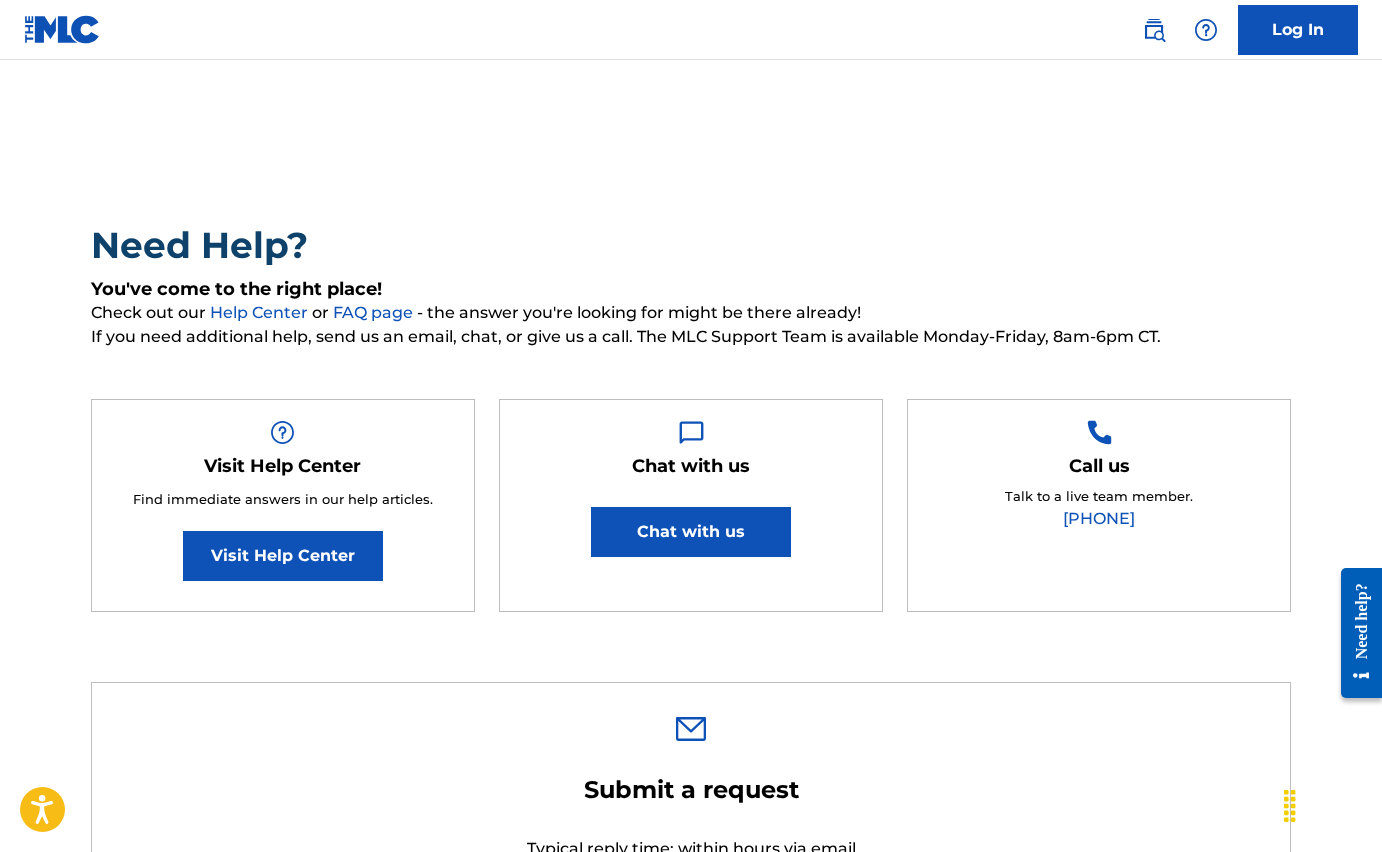 click on "Log In" at bounding box center (1298, 30) 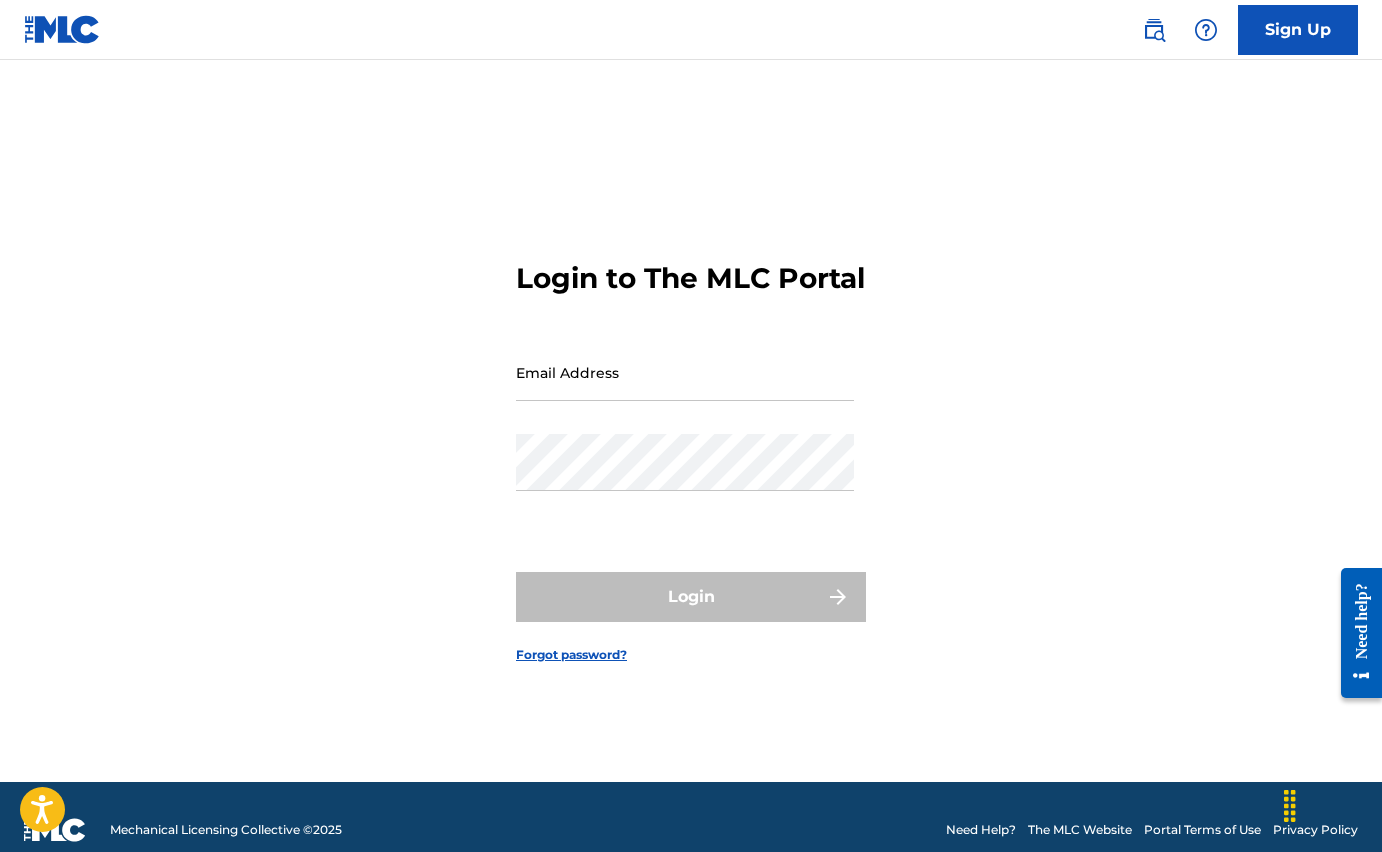 scroll, scrollTop: 26, scrollLeft: 0, axis: vertical 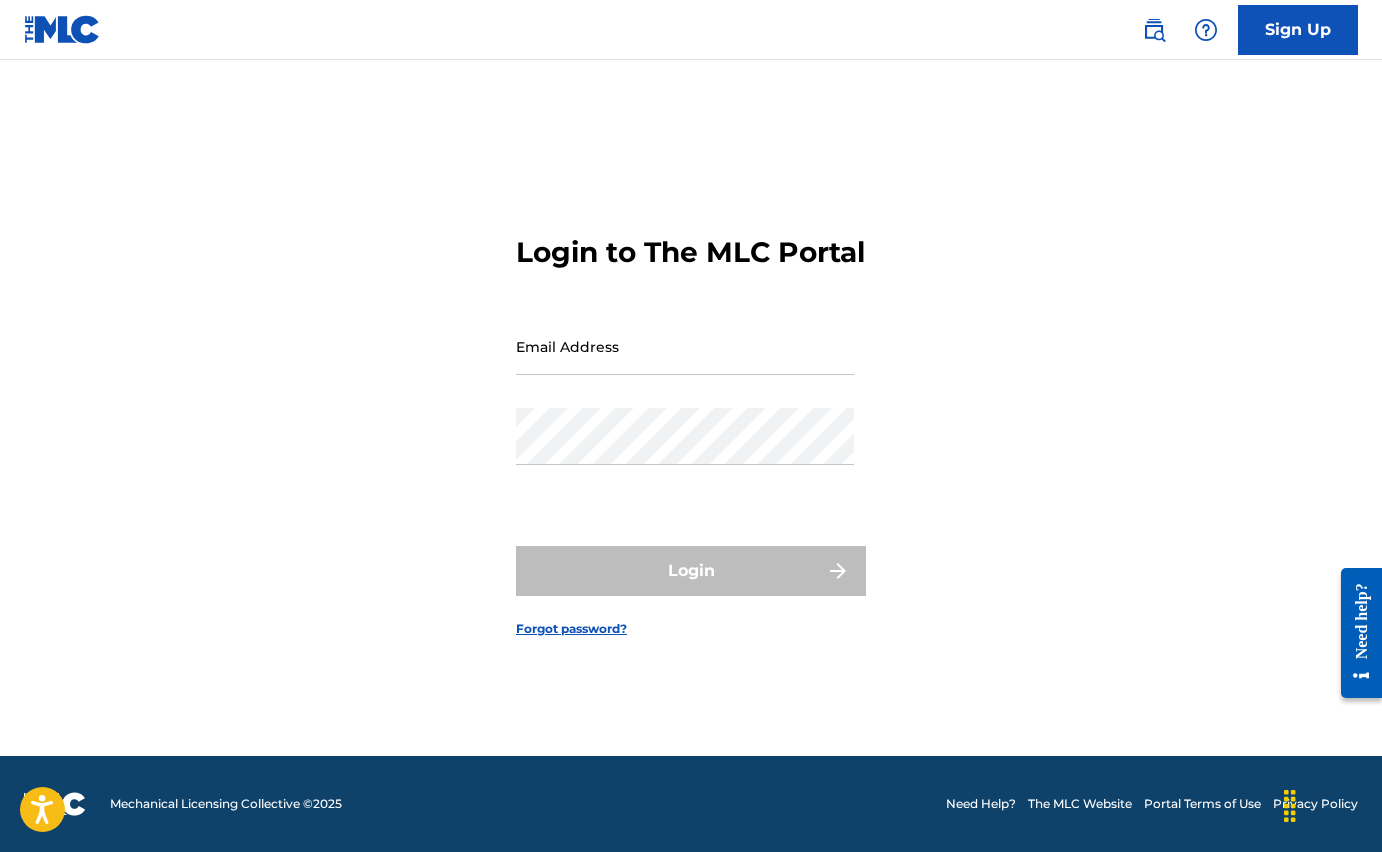 click at bounding box center [62, 29] 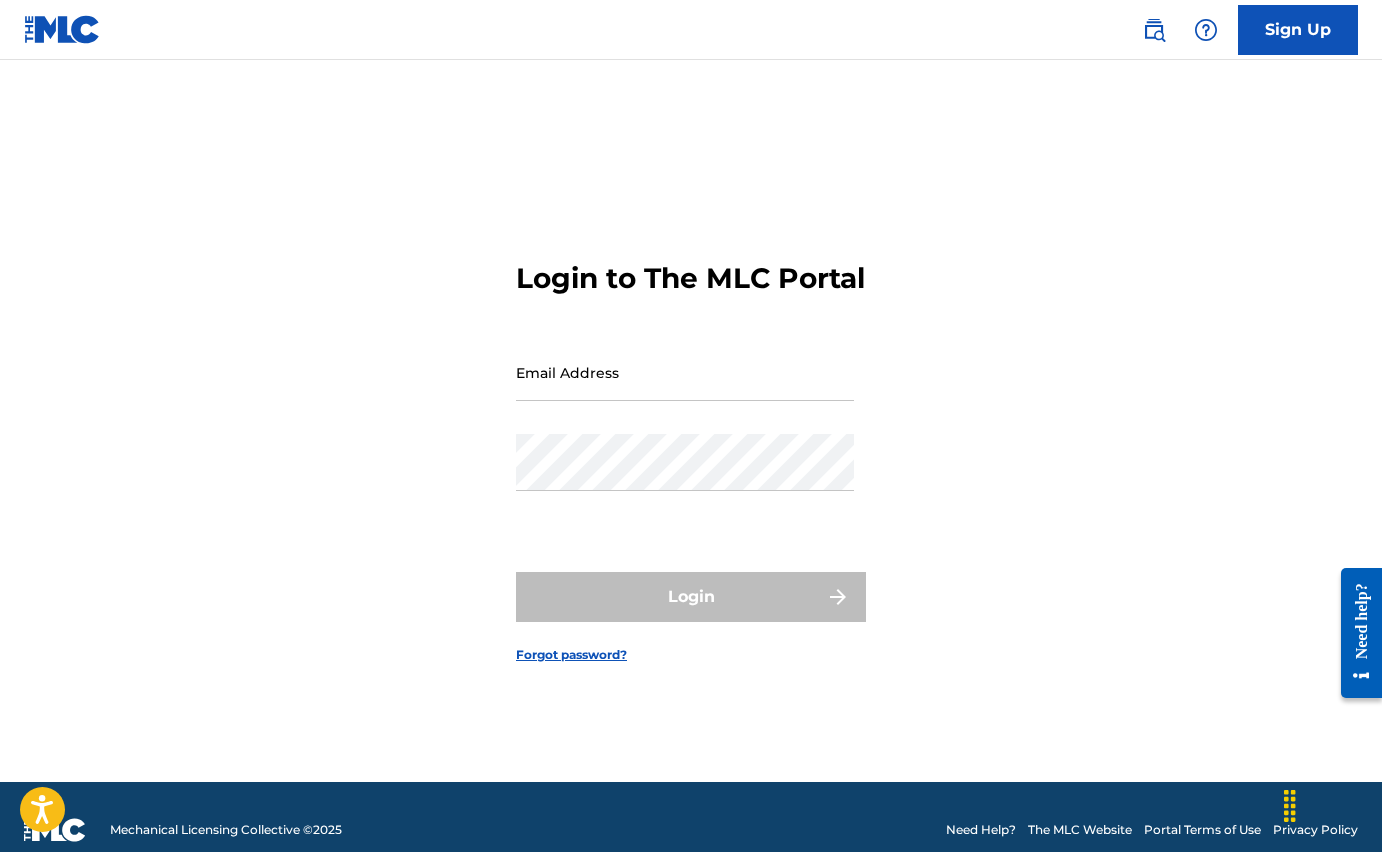 click at bounding box center (62, 29) 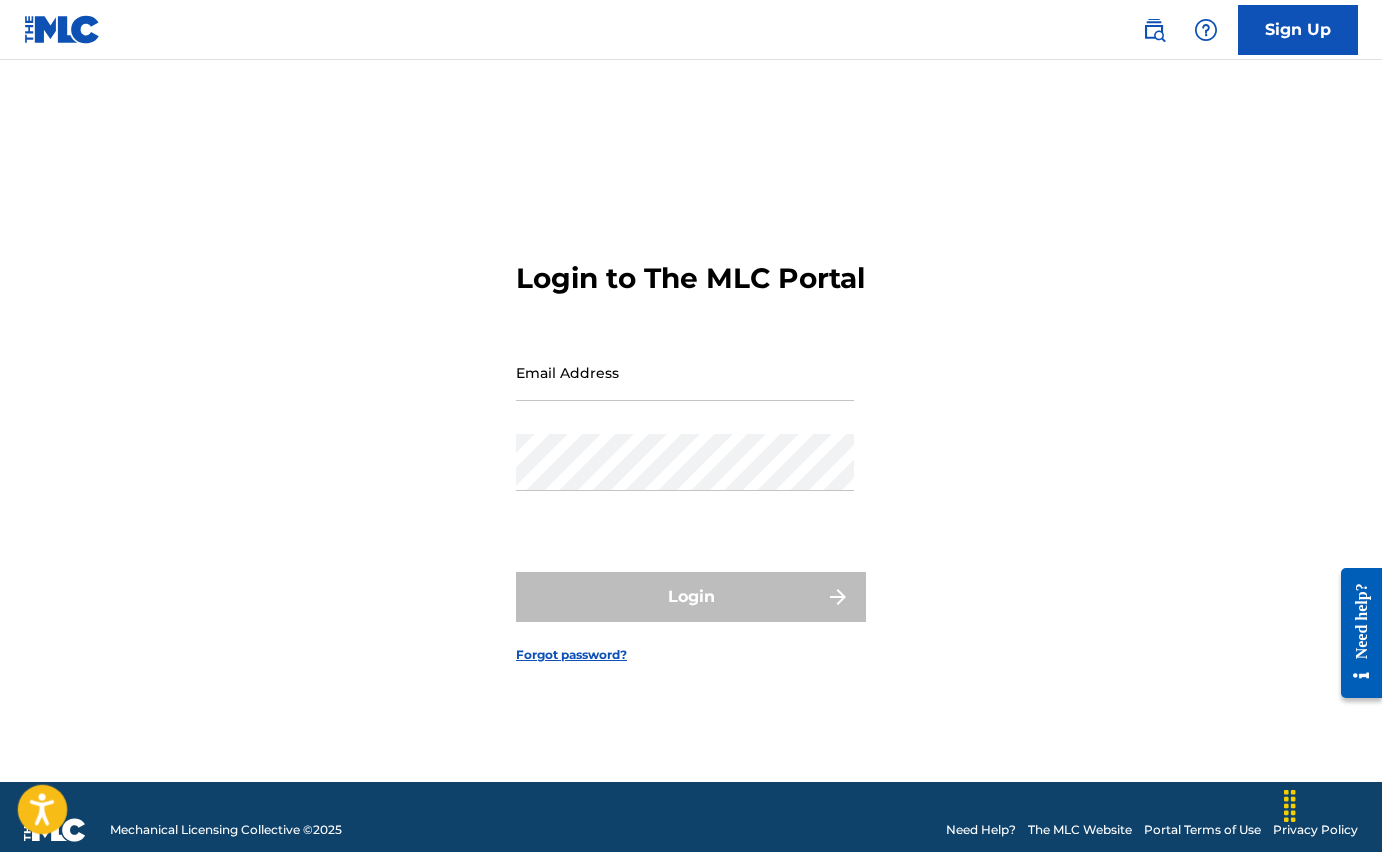 click 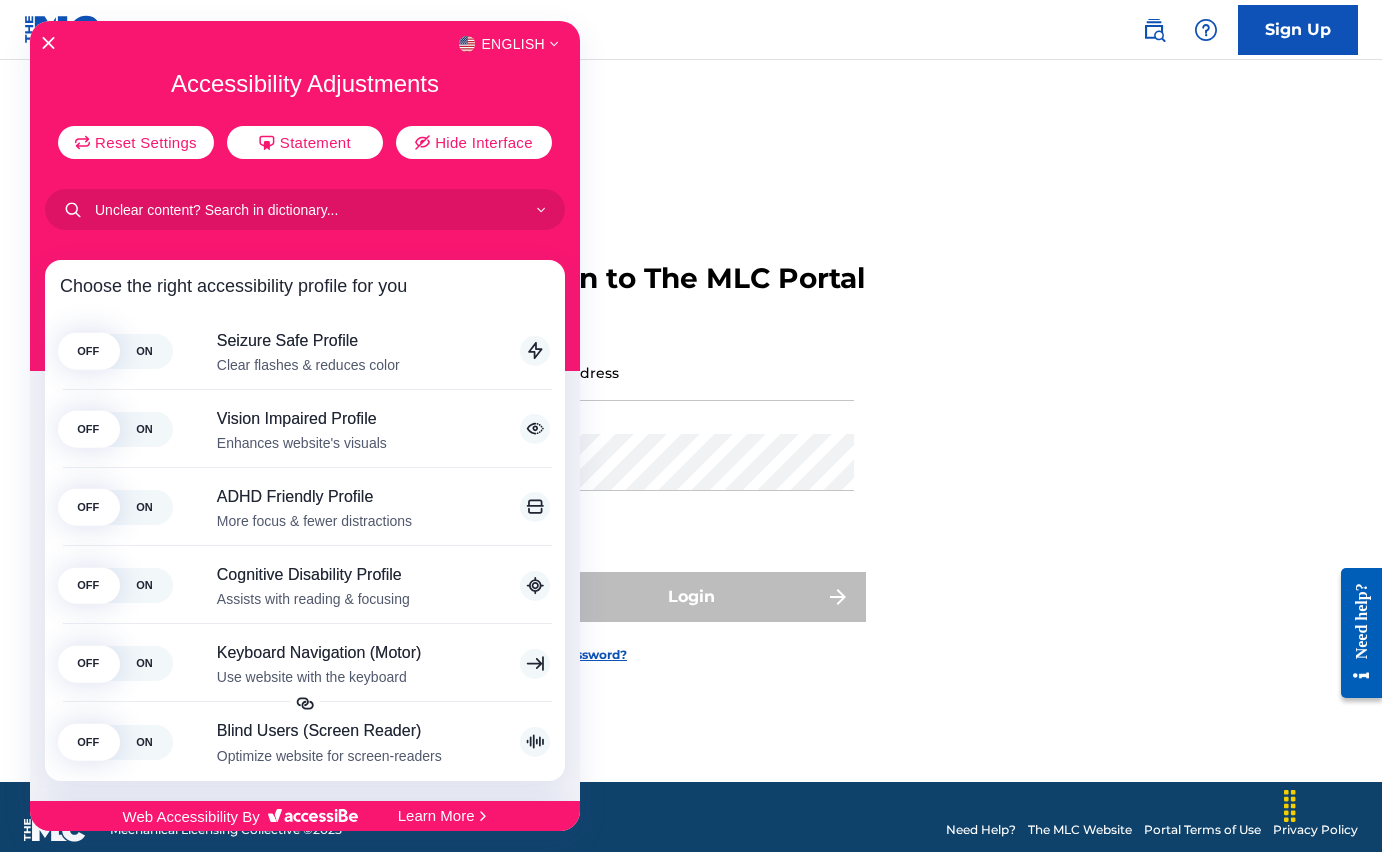 click at bounding box center [691, 426] 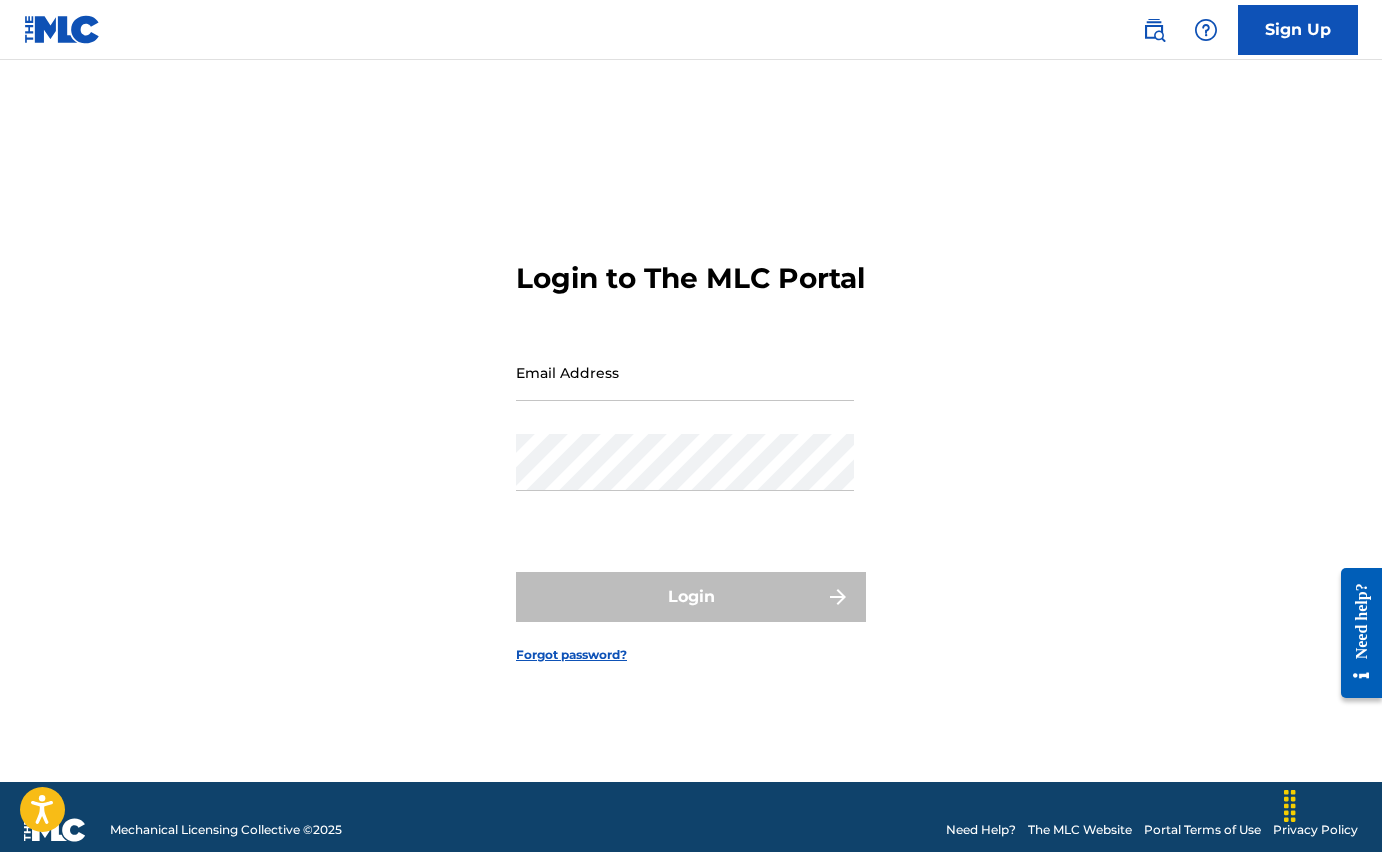 click at bounding box center [62, 29] 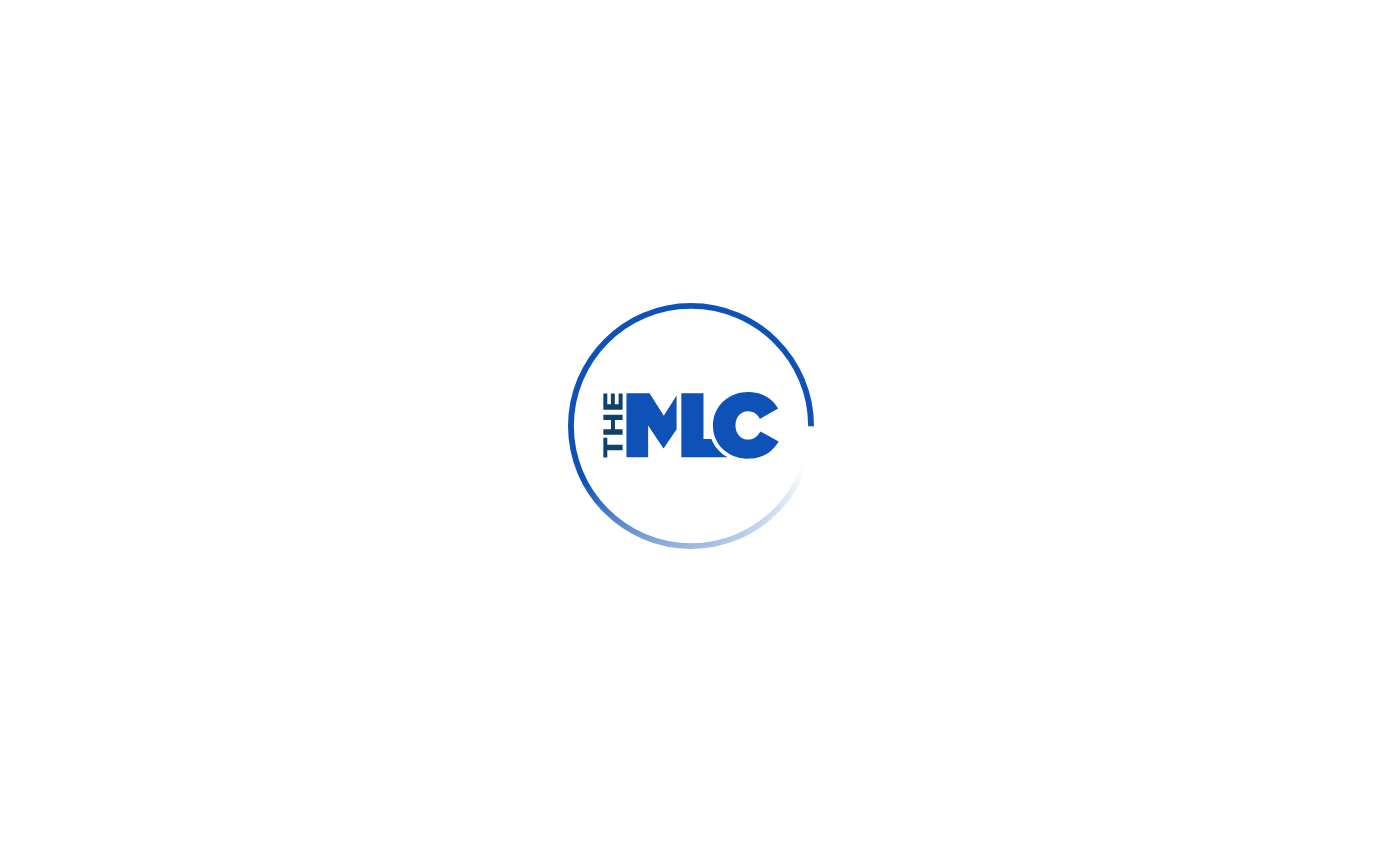 scroll, scrollTop: 0, scrollLeft: 0, axis: both 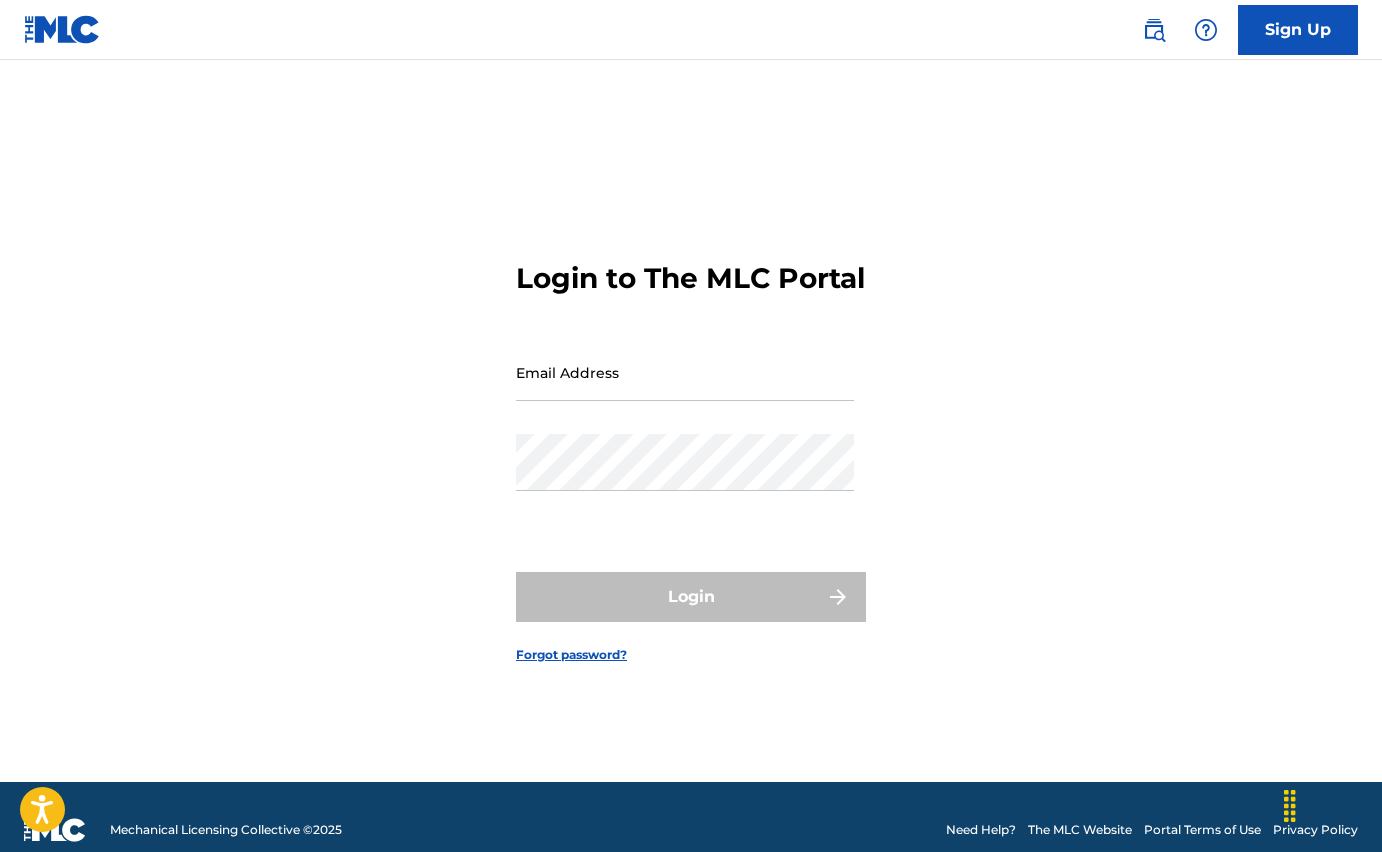 click on "Sign Up" at bounding box center (1298, 30) 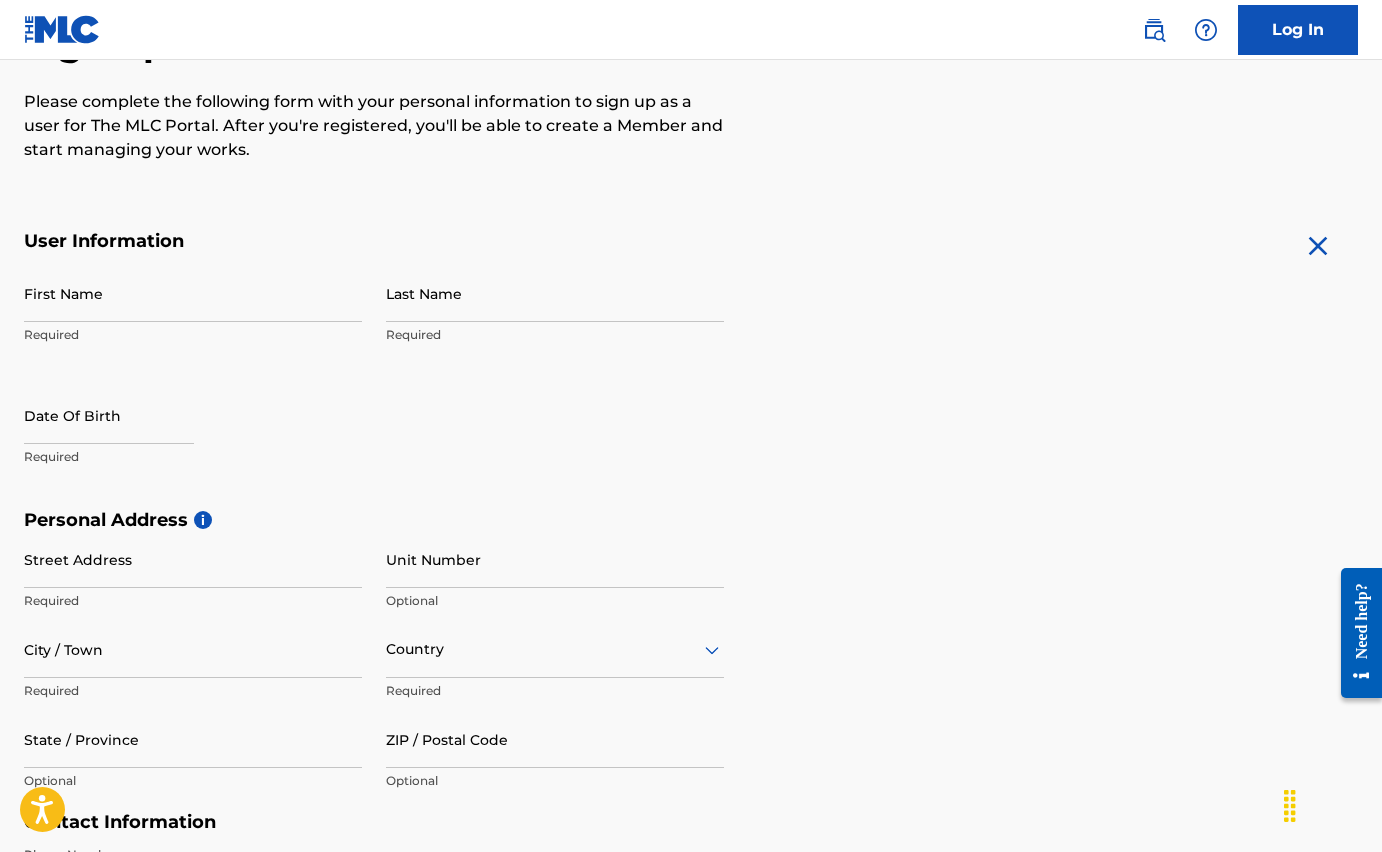 scroll, scrollTop: 0, scrollLeft: 0, axis: both 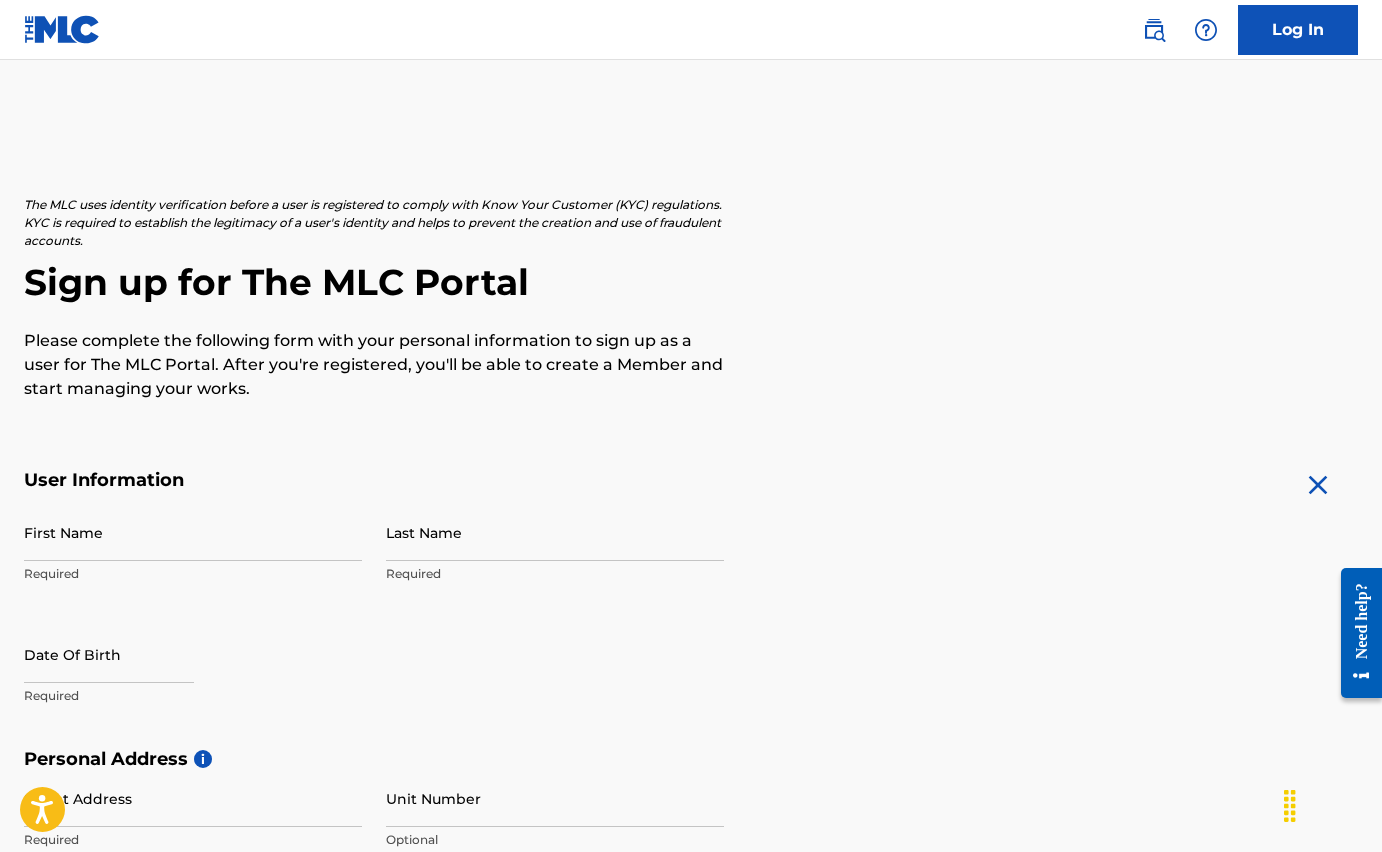 click at bounding box center [1154, 30] 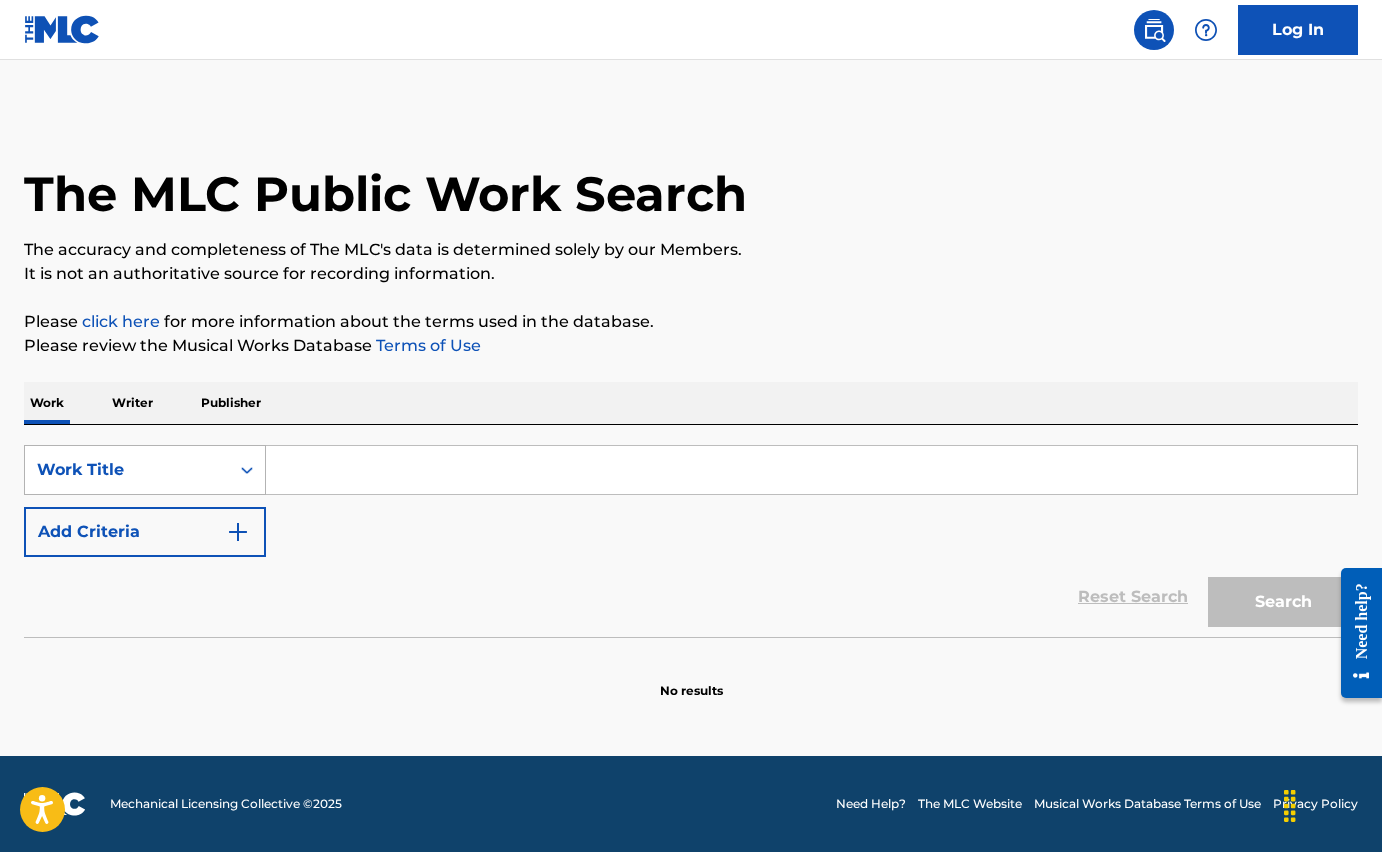 click 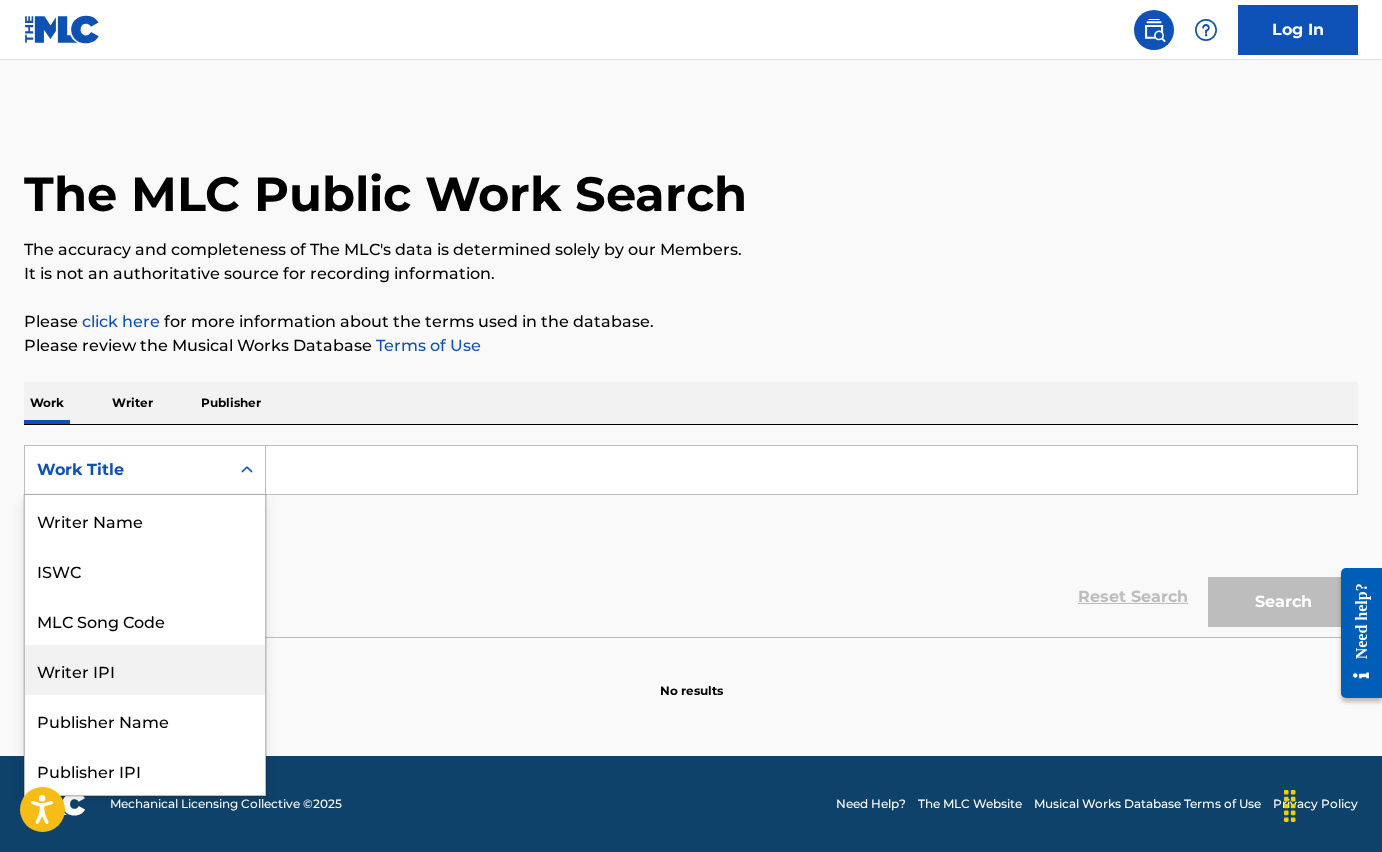 scroll, scrollTop: 100, scrollLeft: 0, axis: vertical 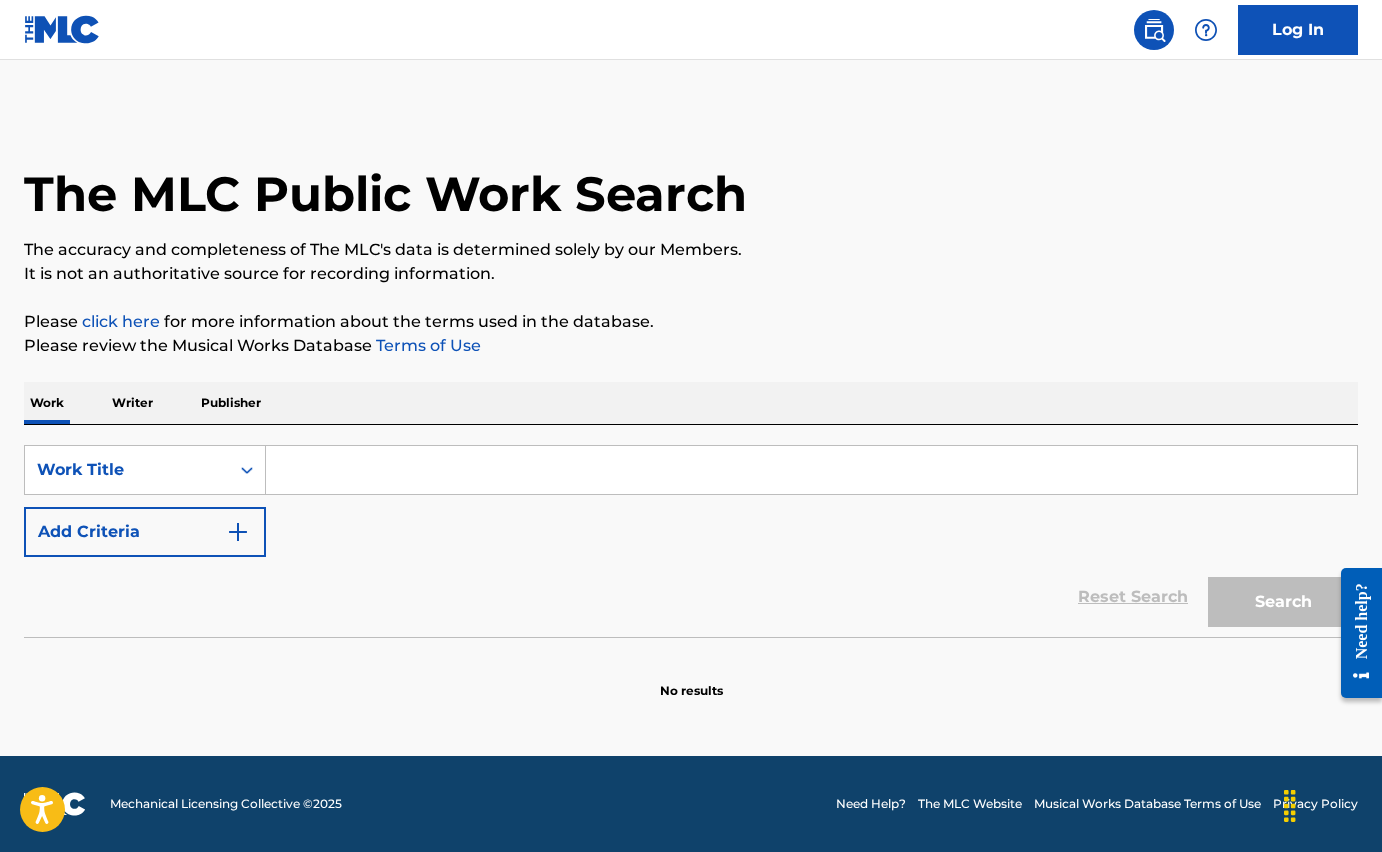 click at bounding box center [811, 470] 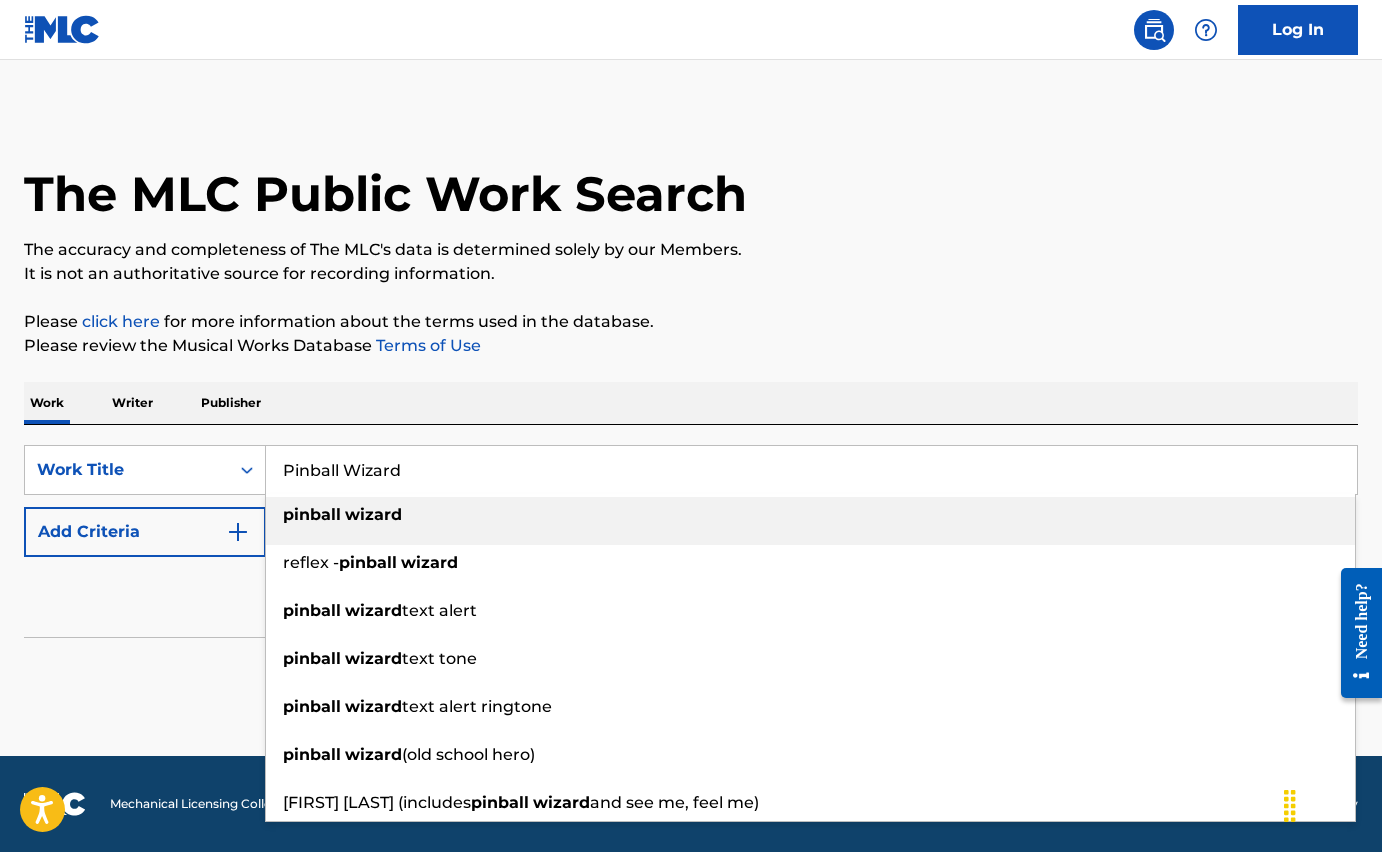 click on "wizard" at bounding box center [373, 514] 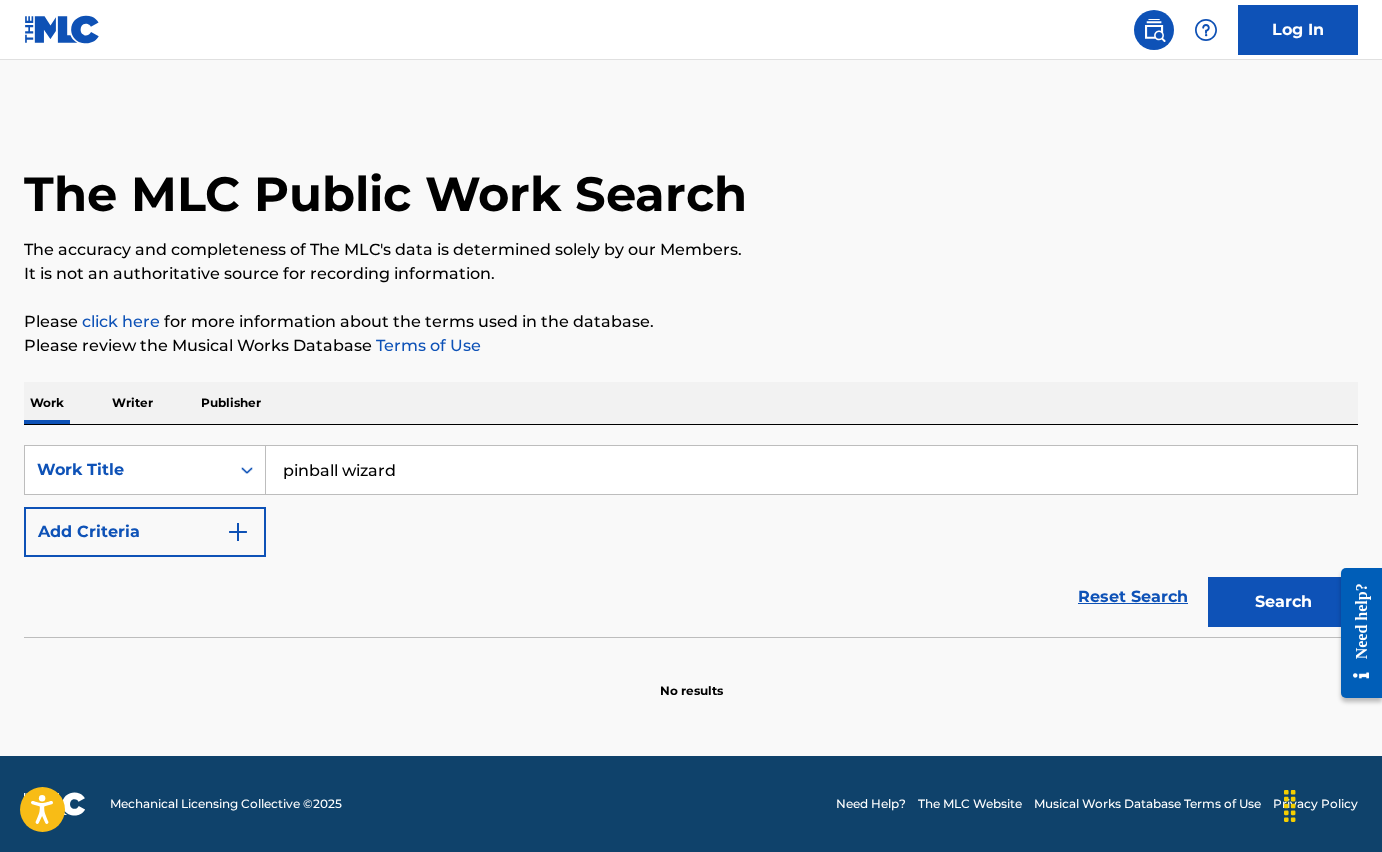 click on "Search" at bounding box center (1283, 602) 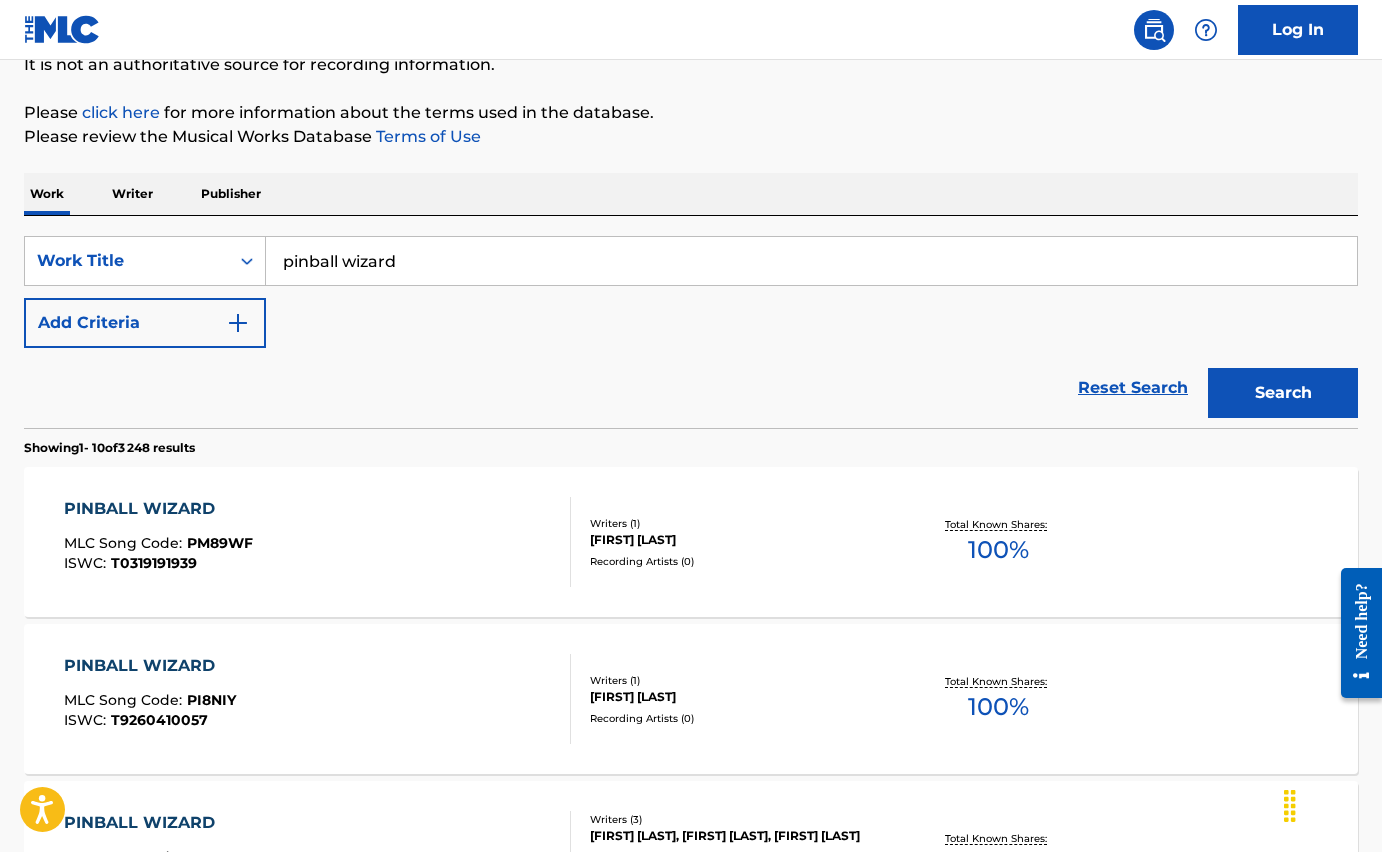 scroll, scrollTop: 304, scrollLeft: 0, axis: vertical 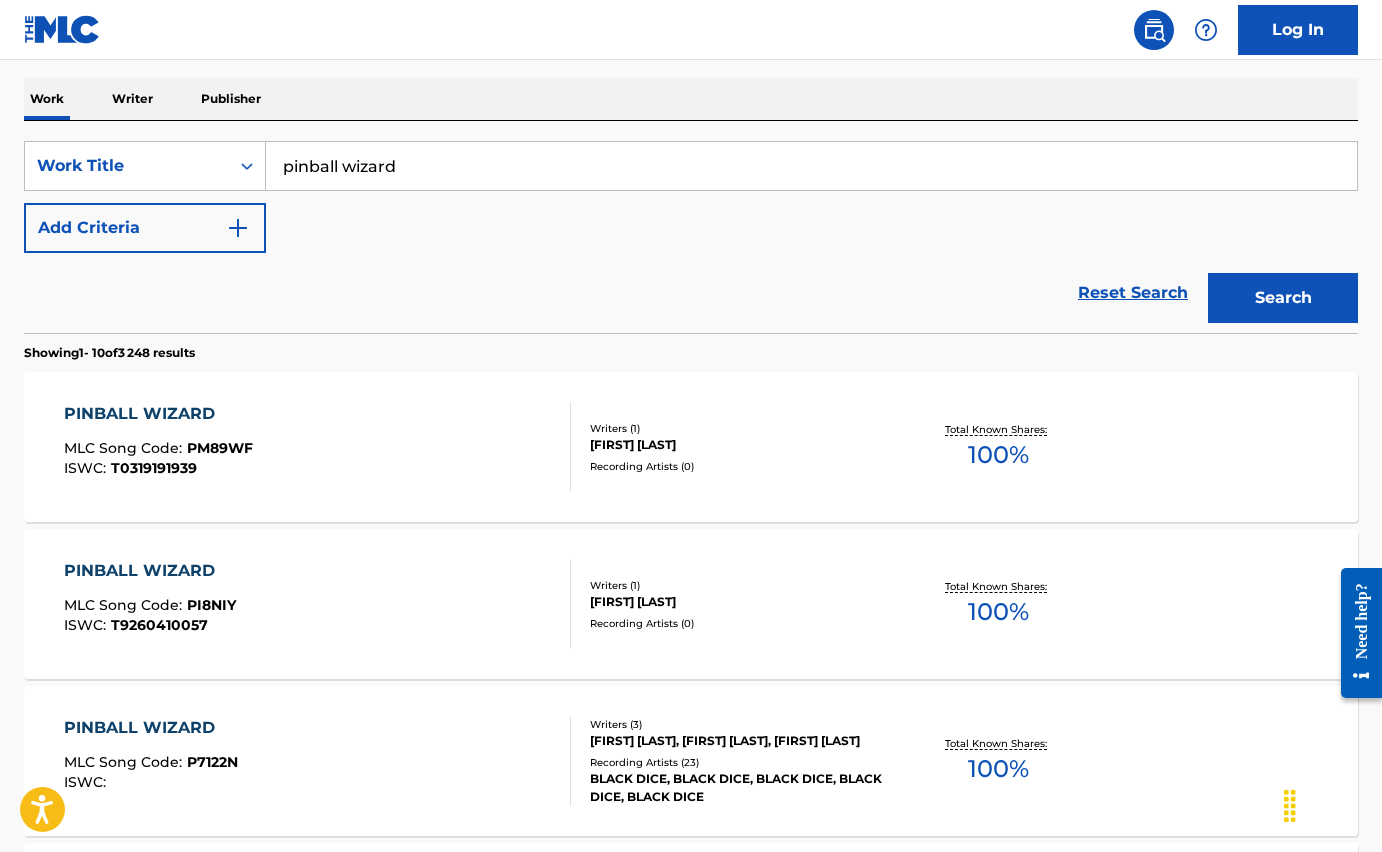 click on "PINBALL WIZARD" at bounding box center [158, 414] 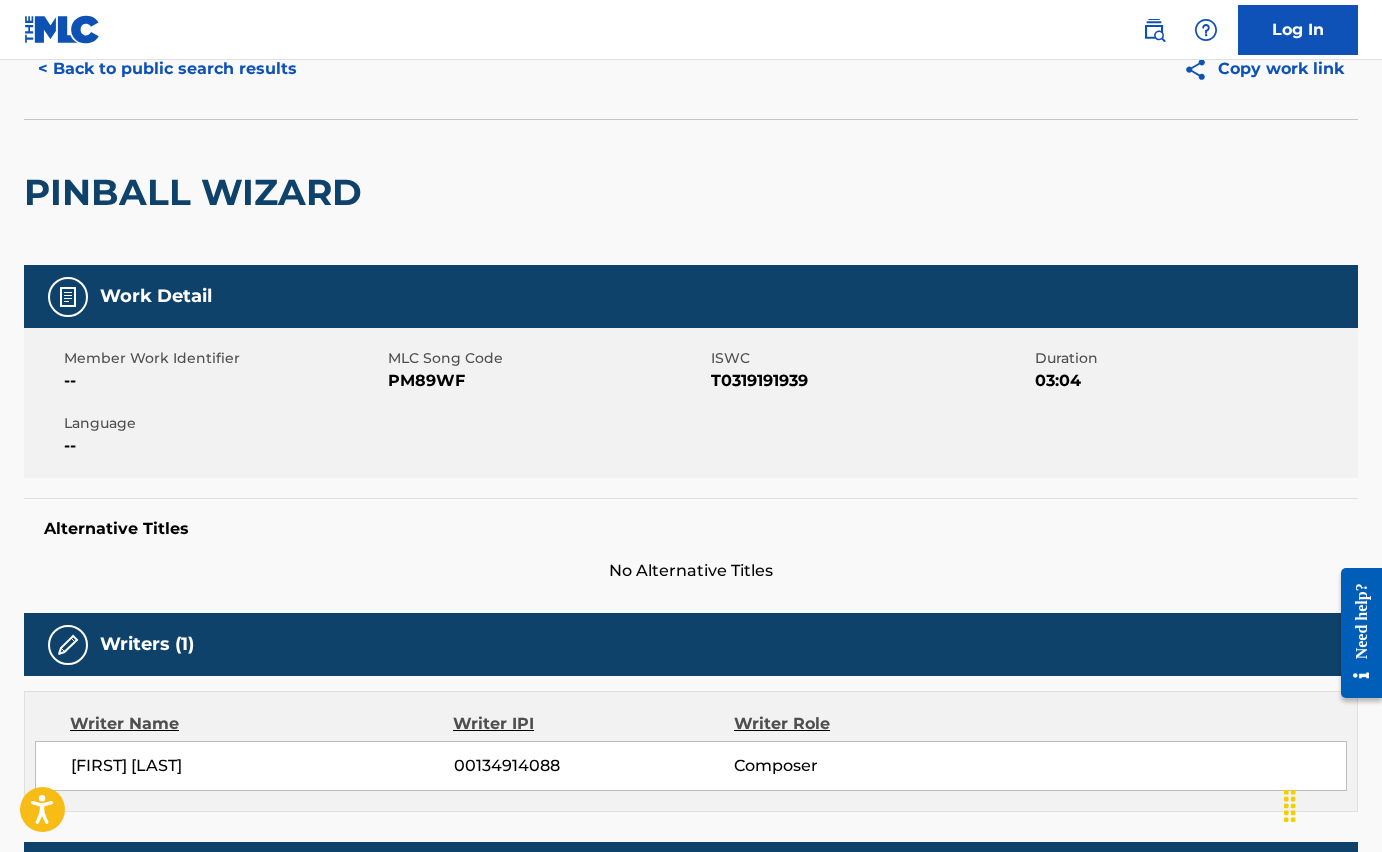 scroll, scrollTop: 0, scrollLeft: 0, axis: both 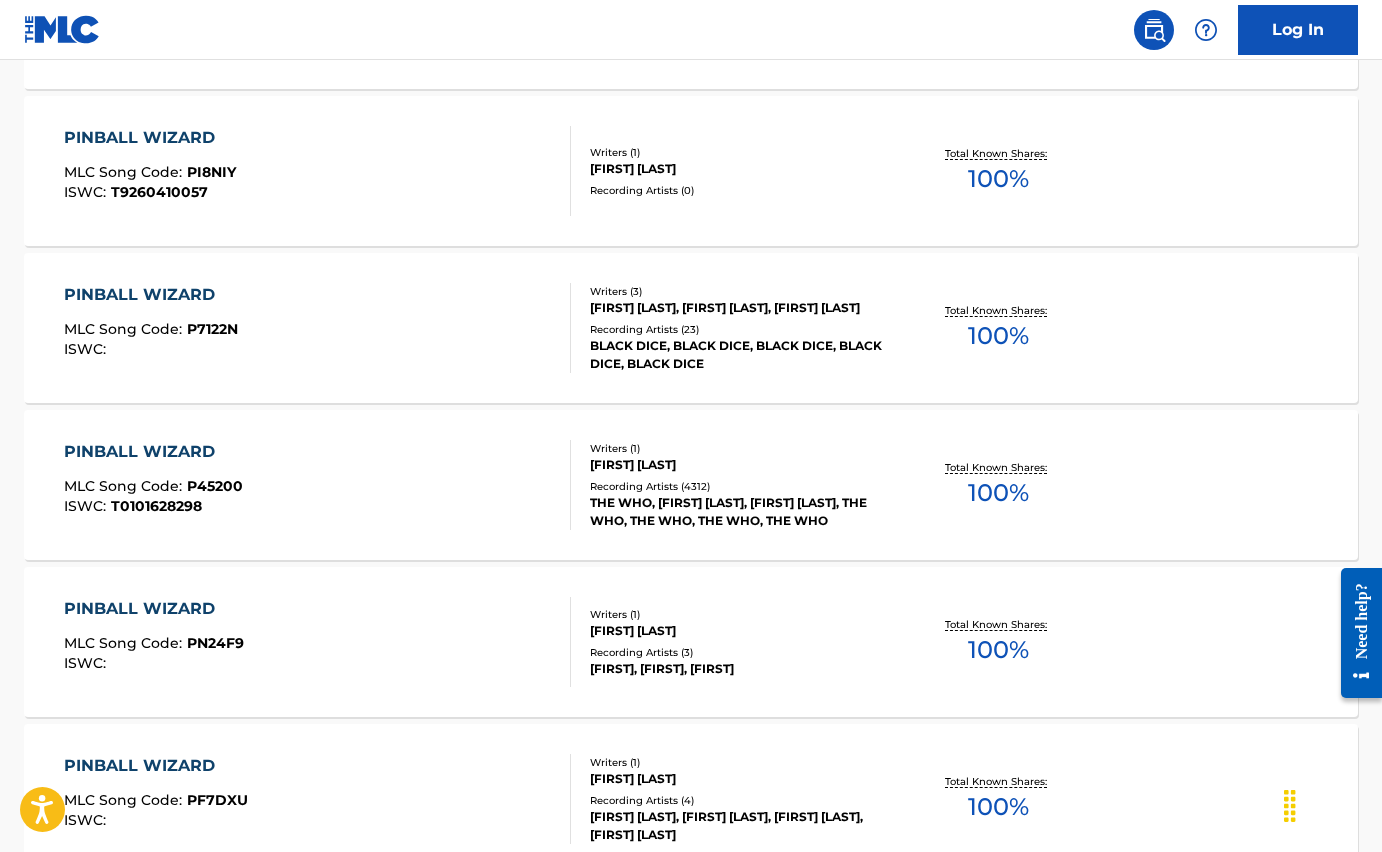 click on "PINBALL WIZARD" at bounding box center [153, 452] 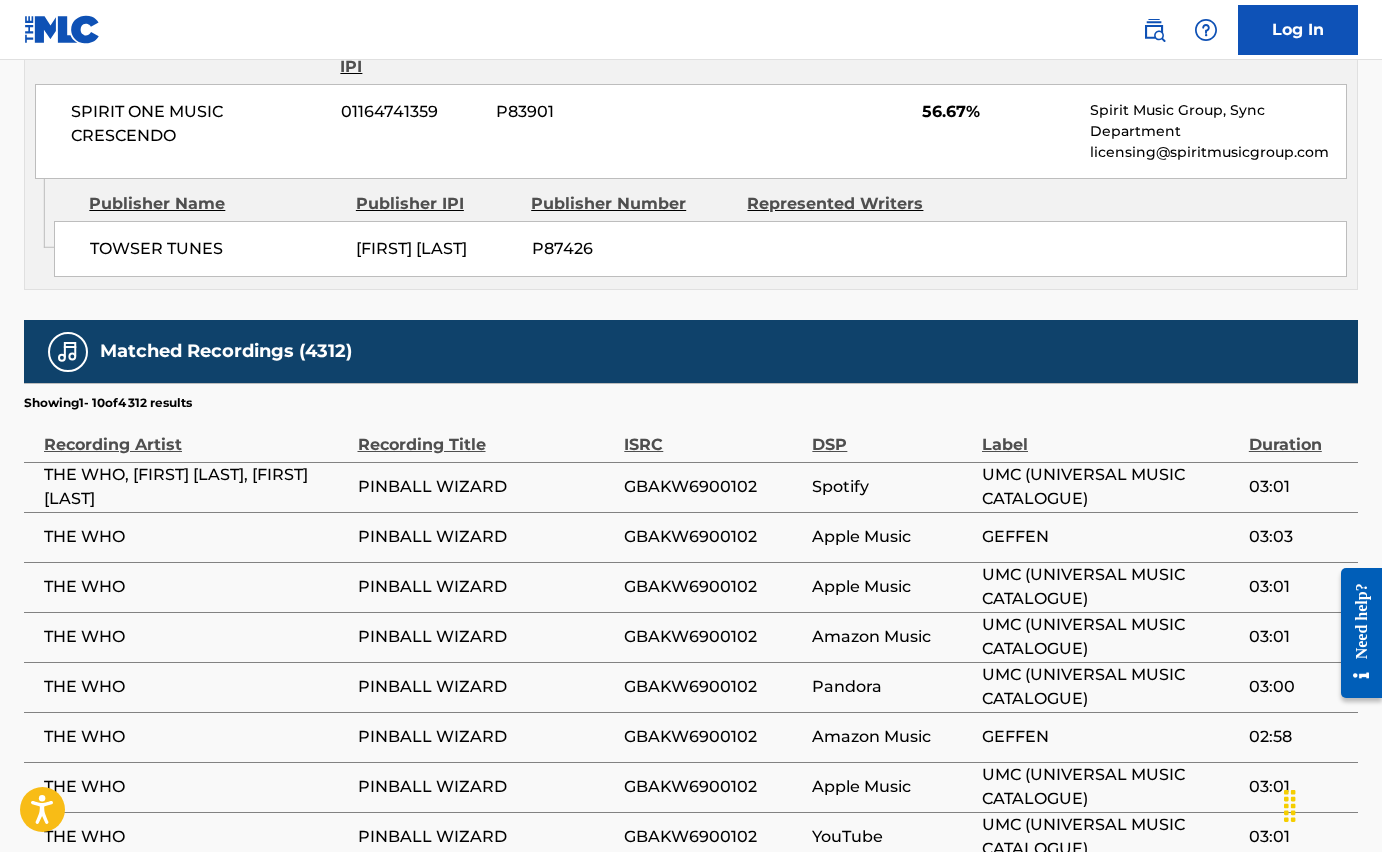 scroll, scrollTop: 1954, scrollLeft: 0, axis: vertical 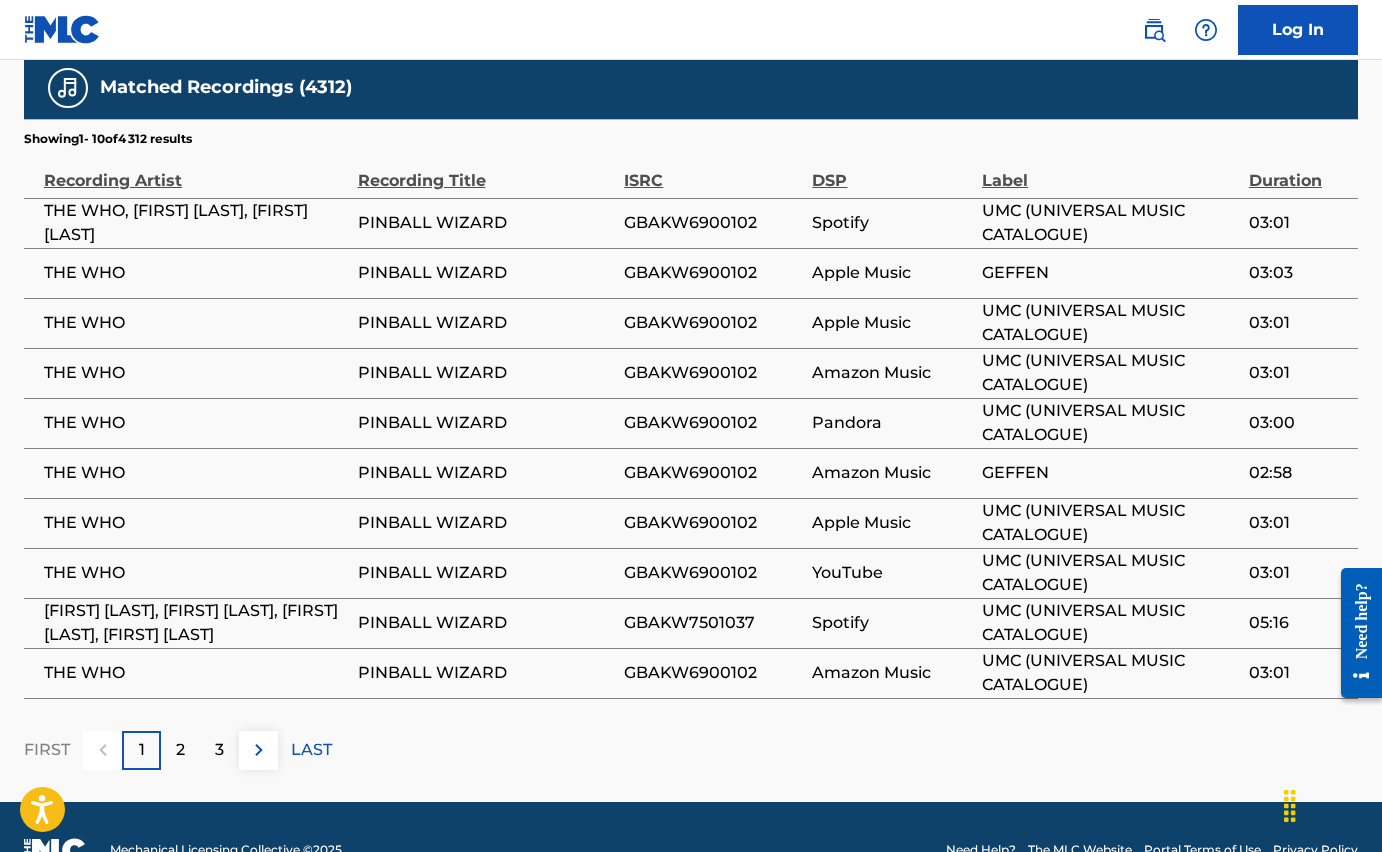 click on "2" at bounding box center (180, 750) 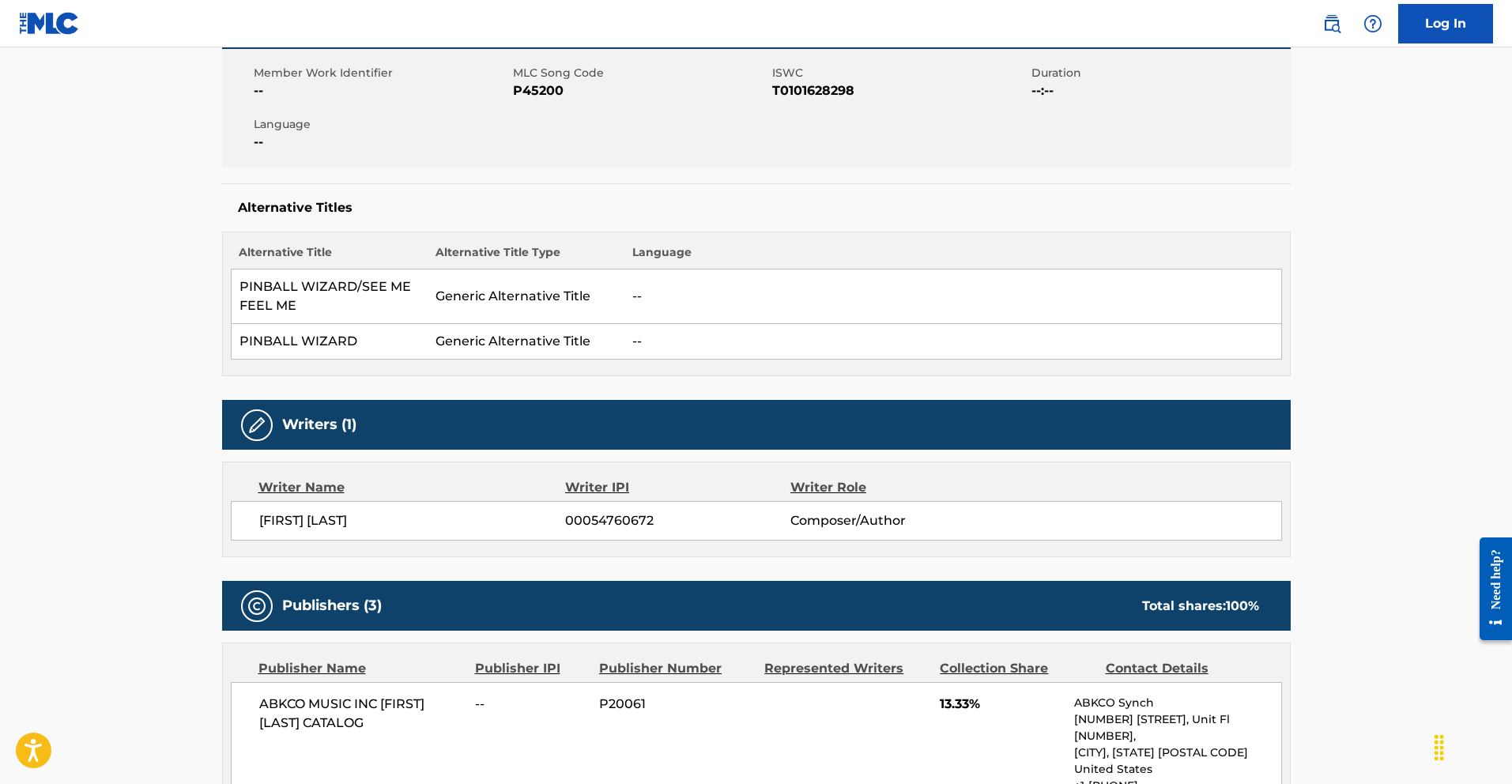 scroll, scrollTop: 285, scrollLeft: 0, axis: vertical 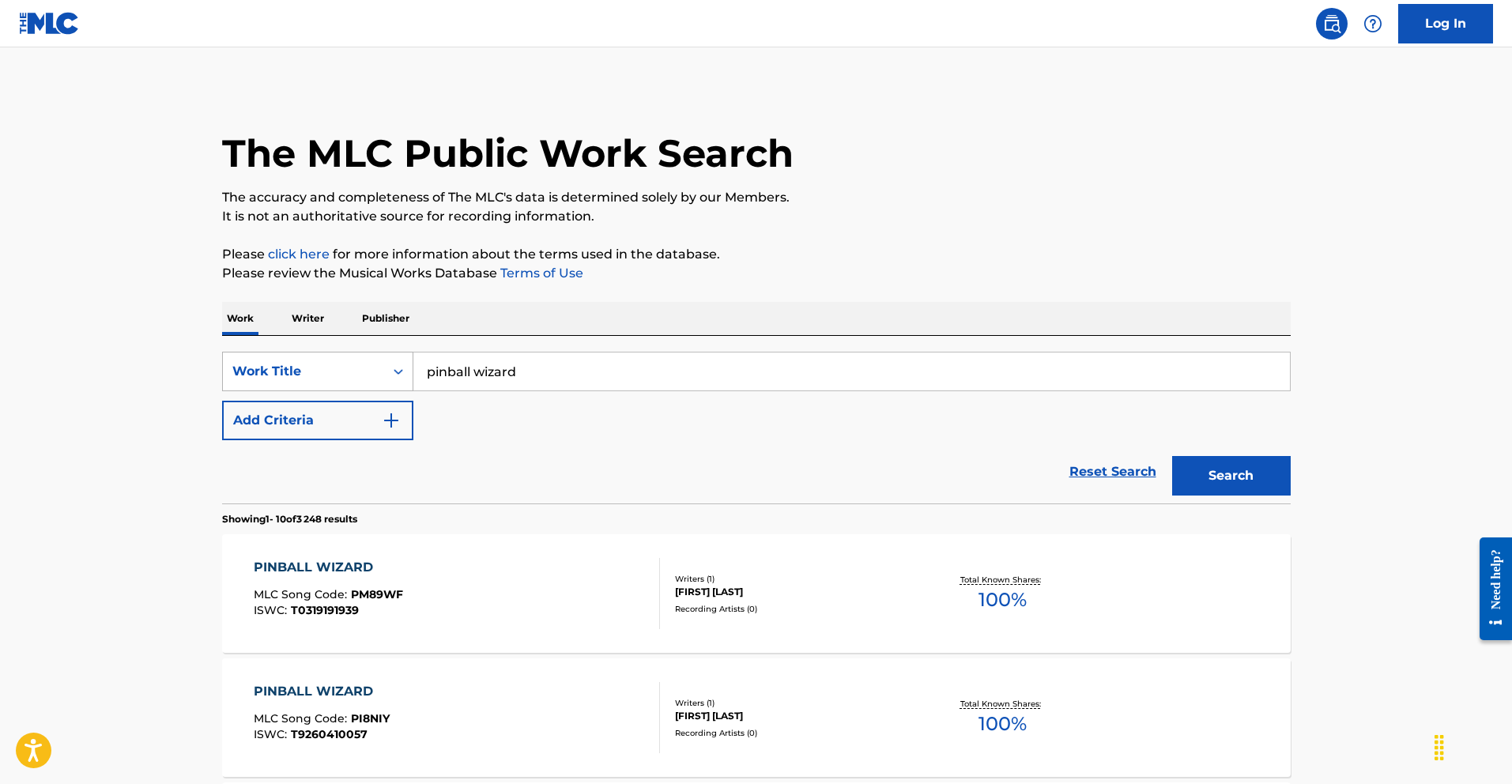 click 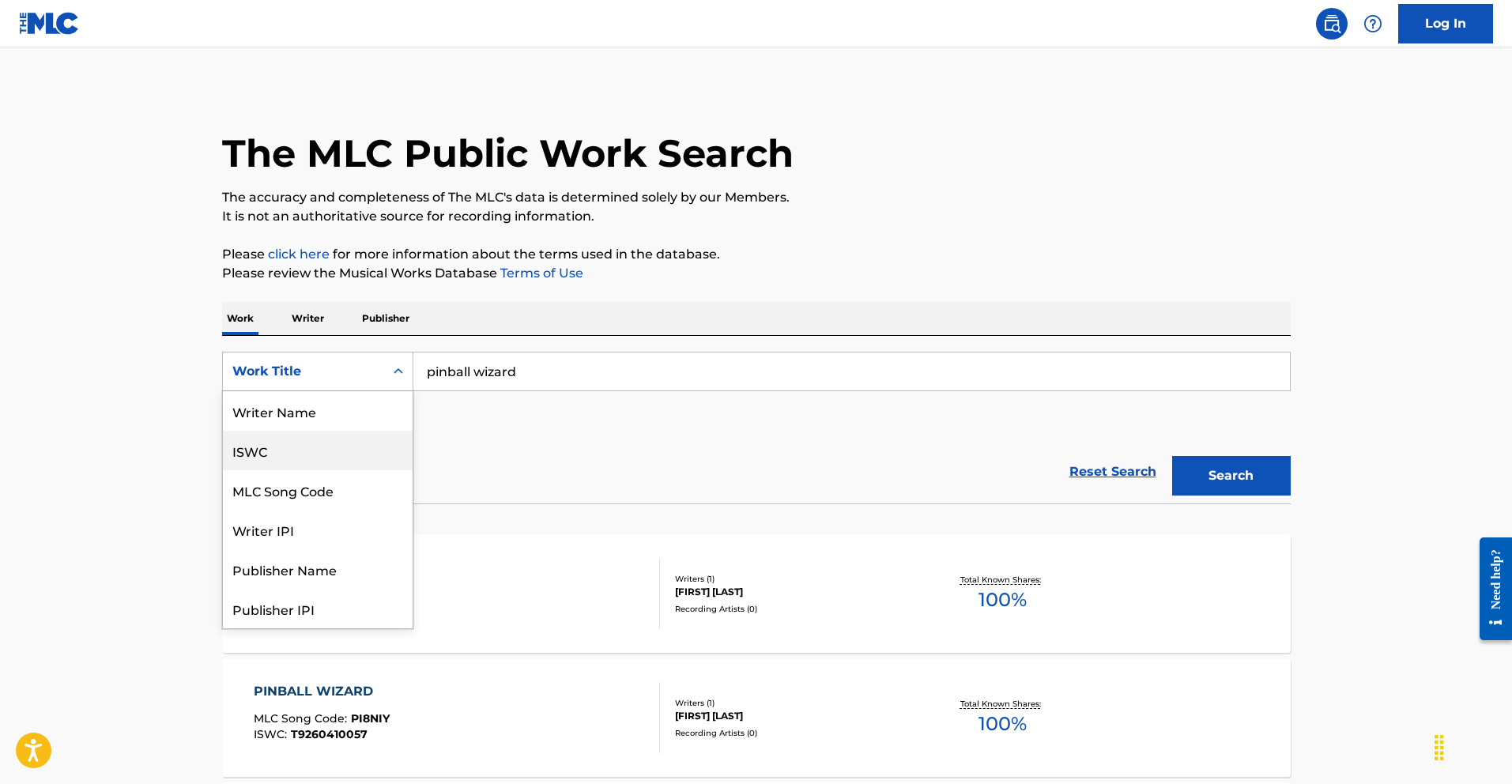 scroll, scrollTop: 2, scrollLeft: 0, axis: vertical 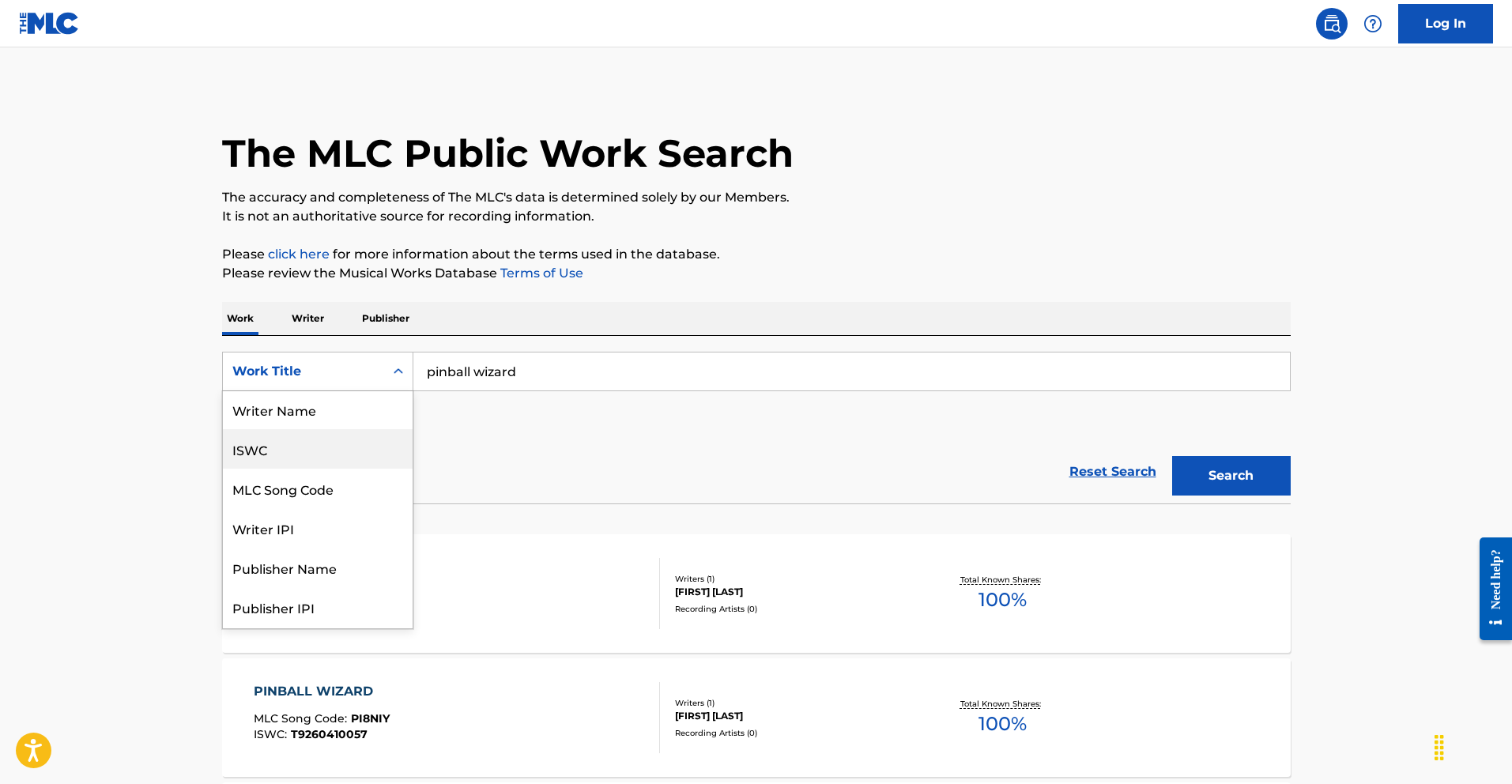click on "ISWC" at bounding box center (318, 449) 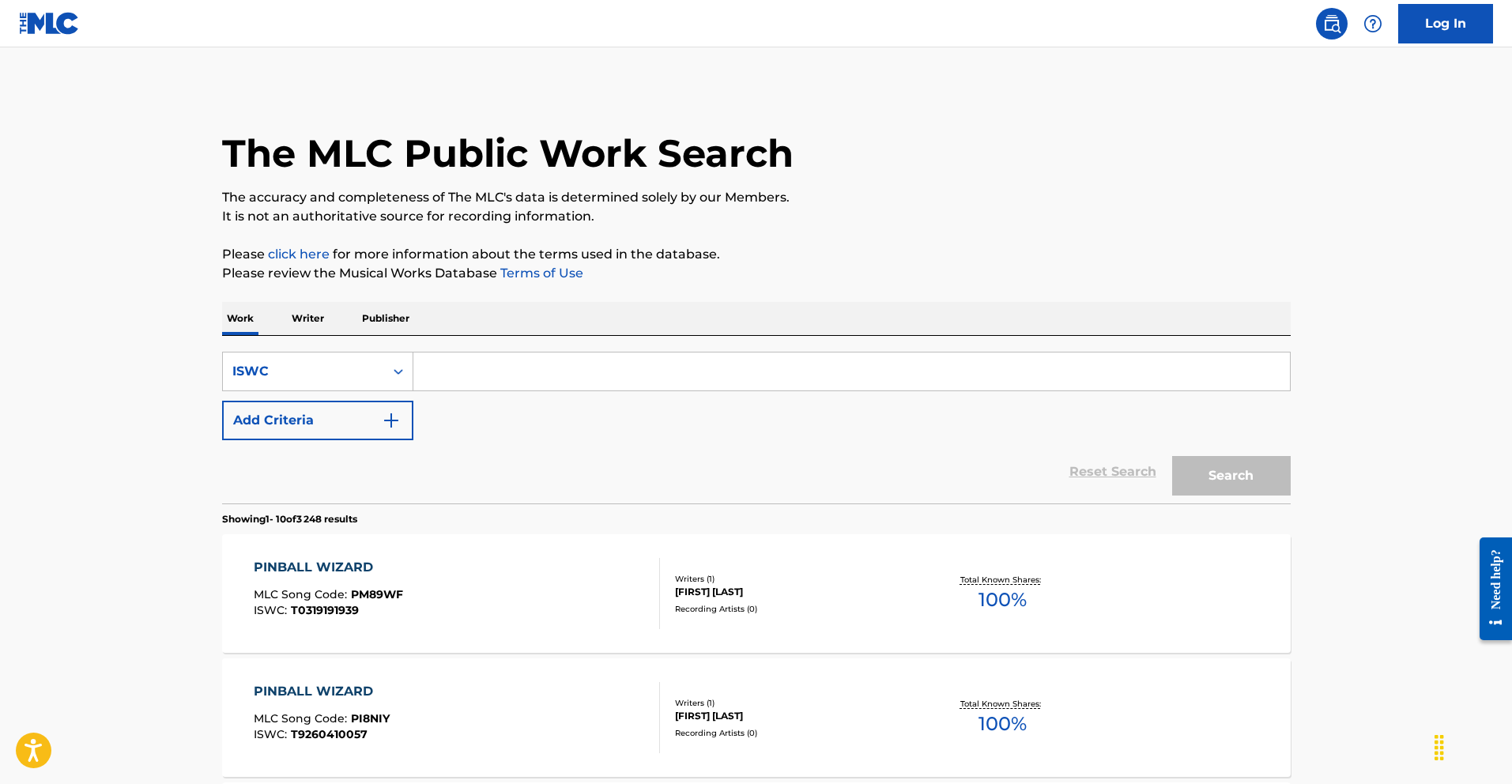 click at bounding box center (851, 371) 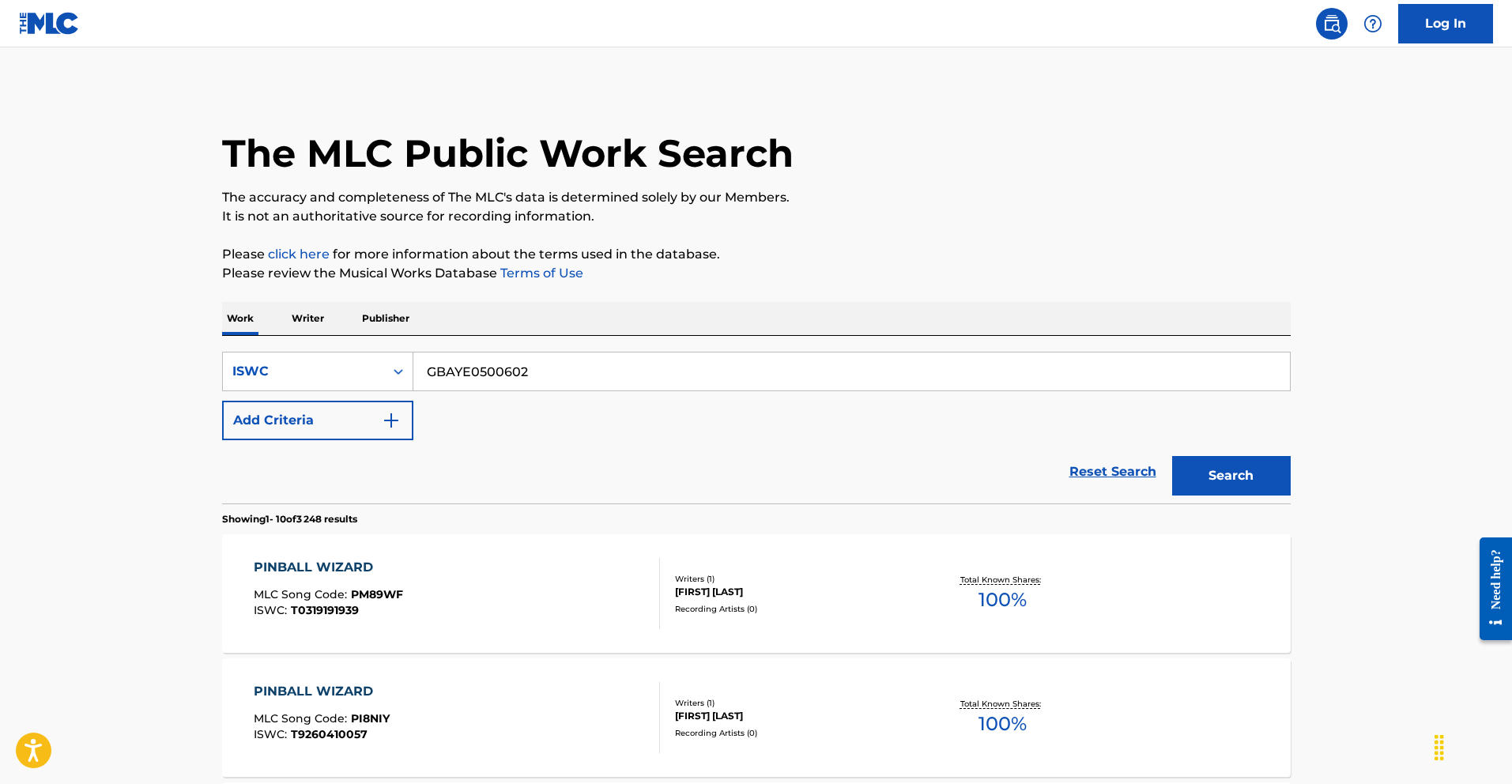 type on "GBAYE0500602" 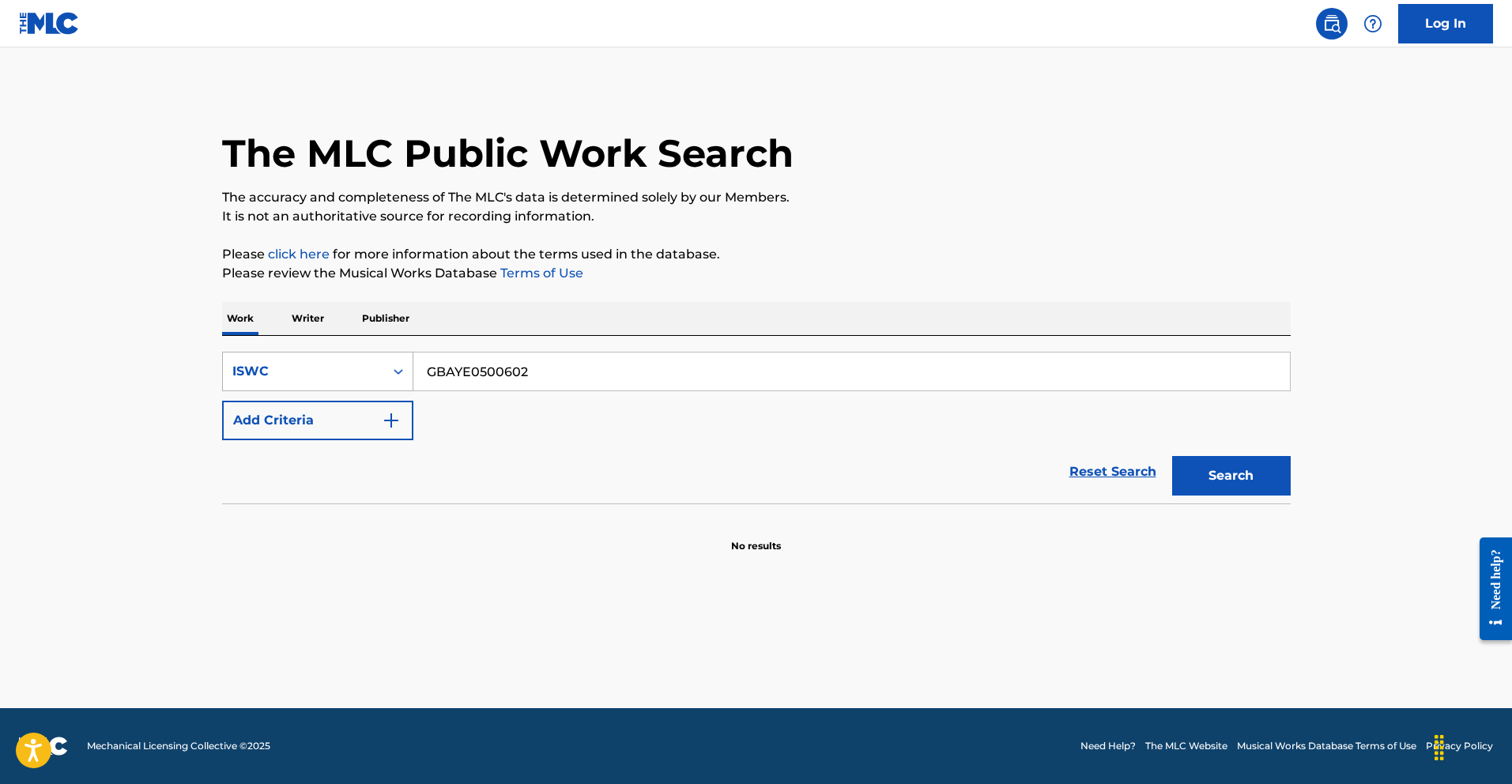 click on "ISWC" at bounding box center (304, 371) 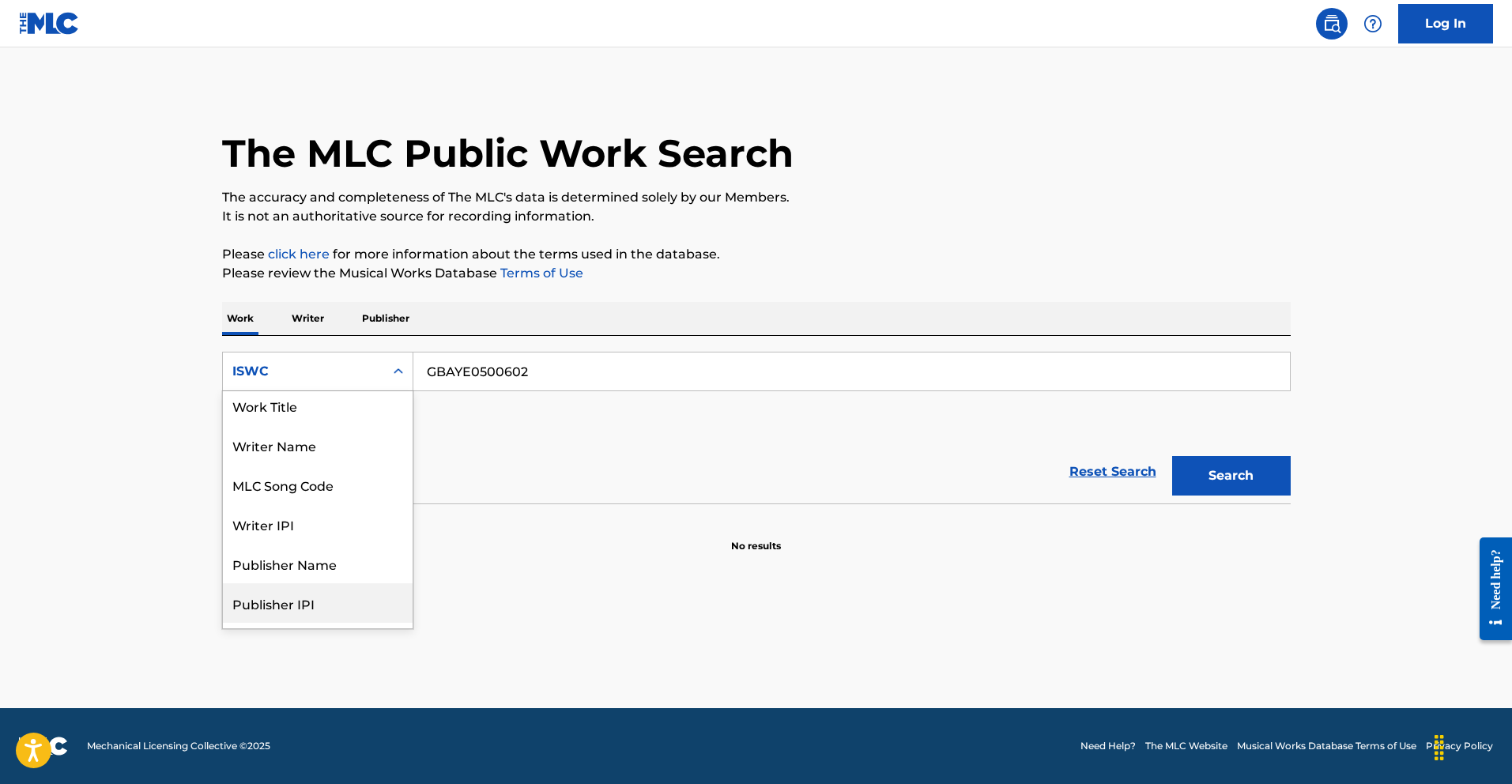 scroll, scrollTop: 0, scrollLeft: 0, axis: both 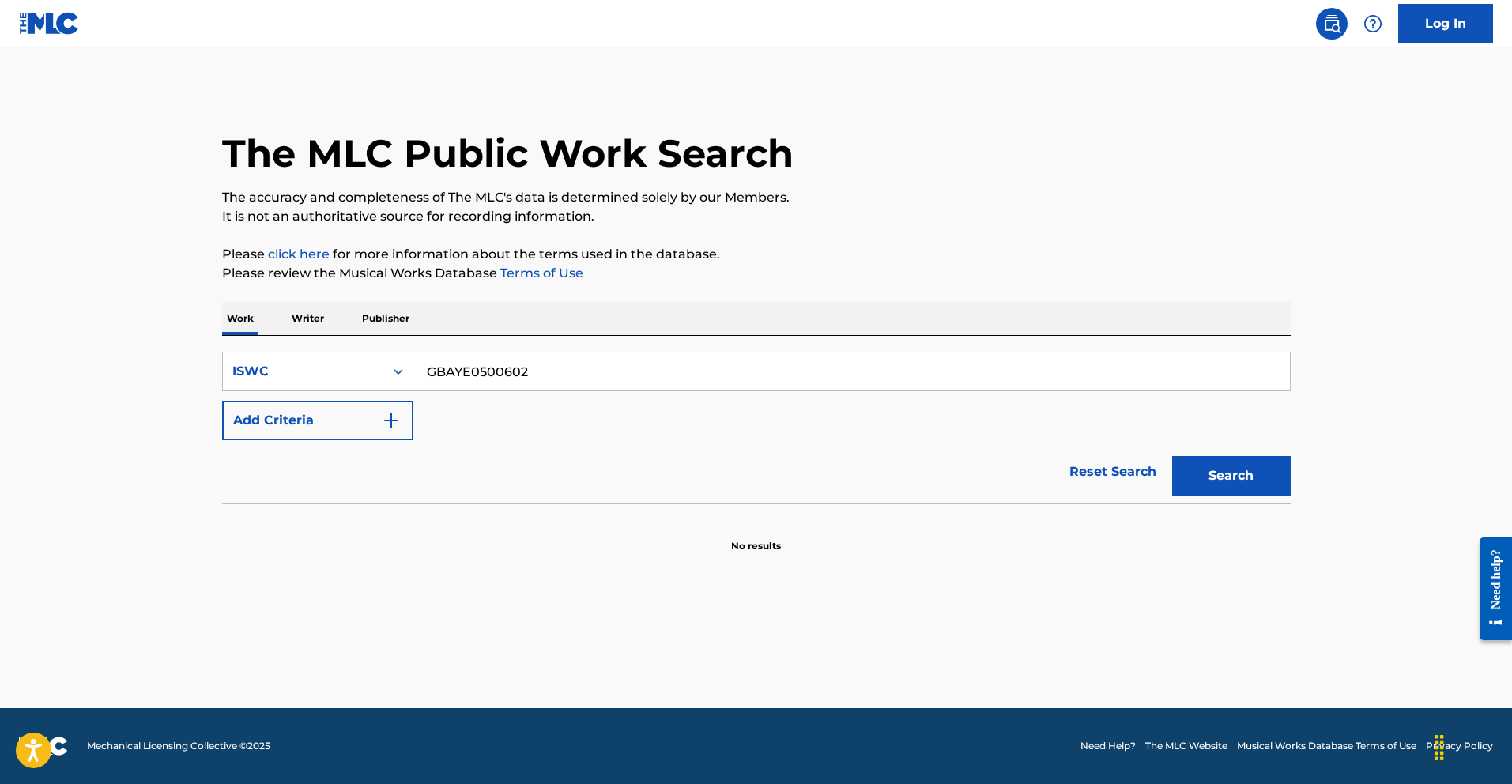 click on "ISWC" at bounding box center (304, 371) 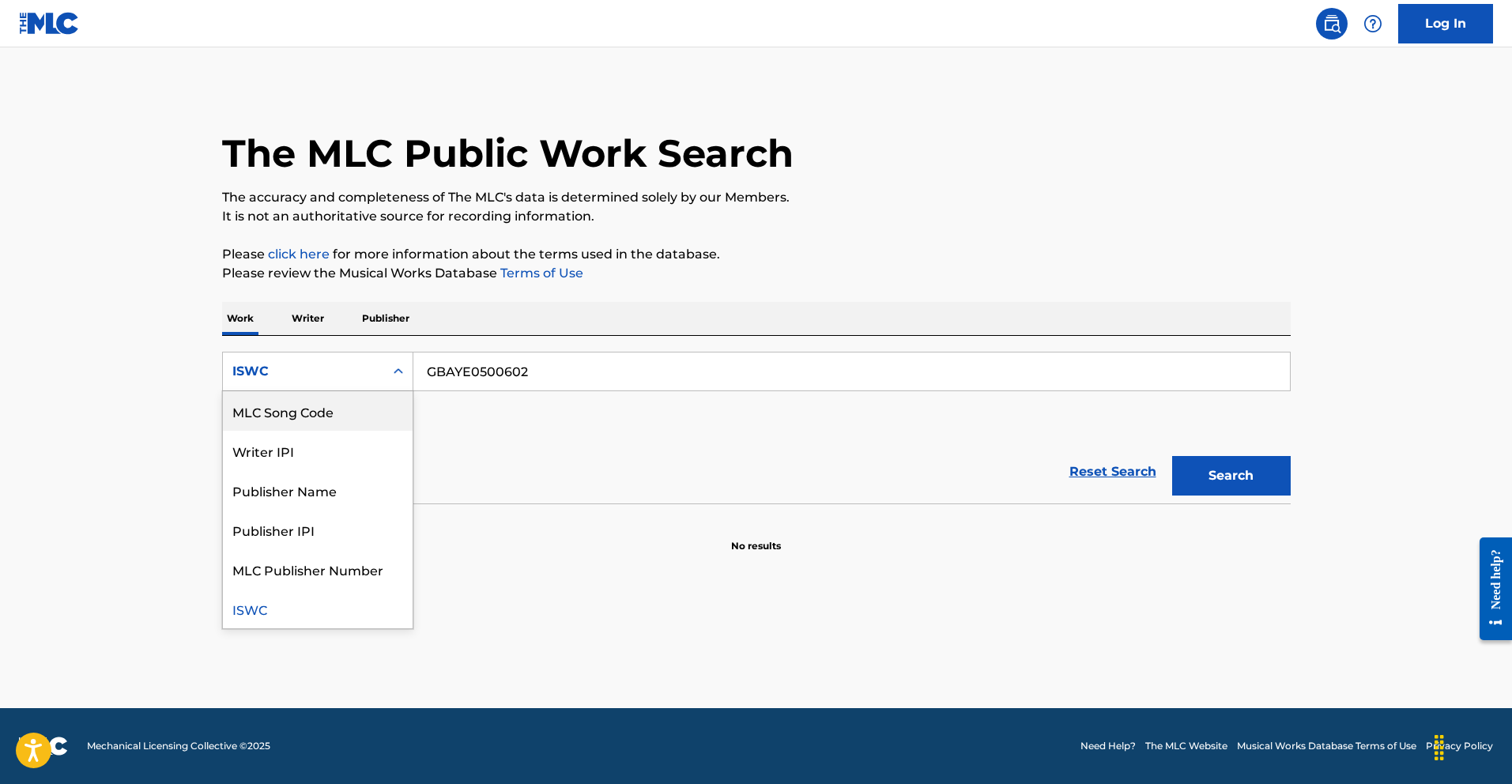 scroll, scrollTop: 0, scrollLeft: 0, axis: both 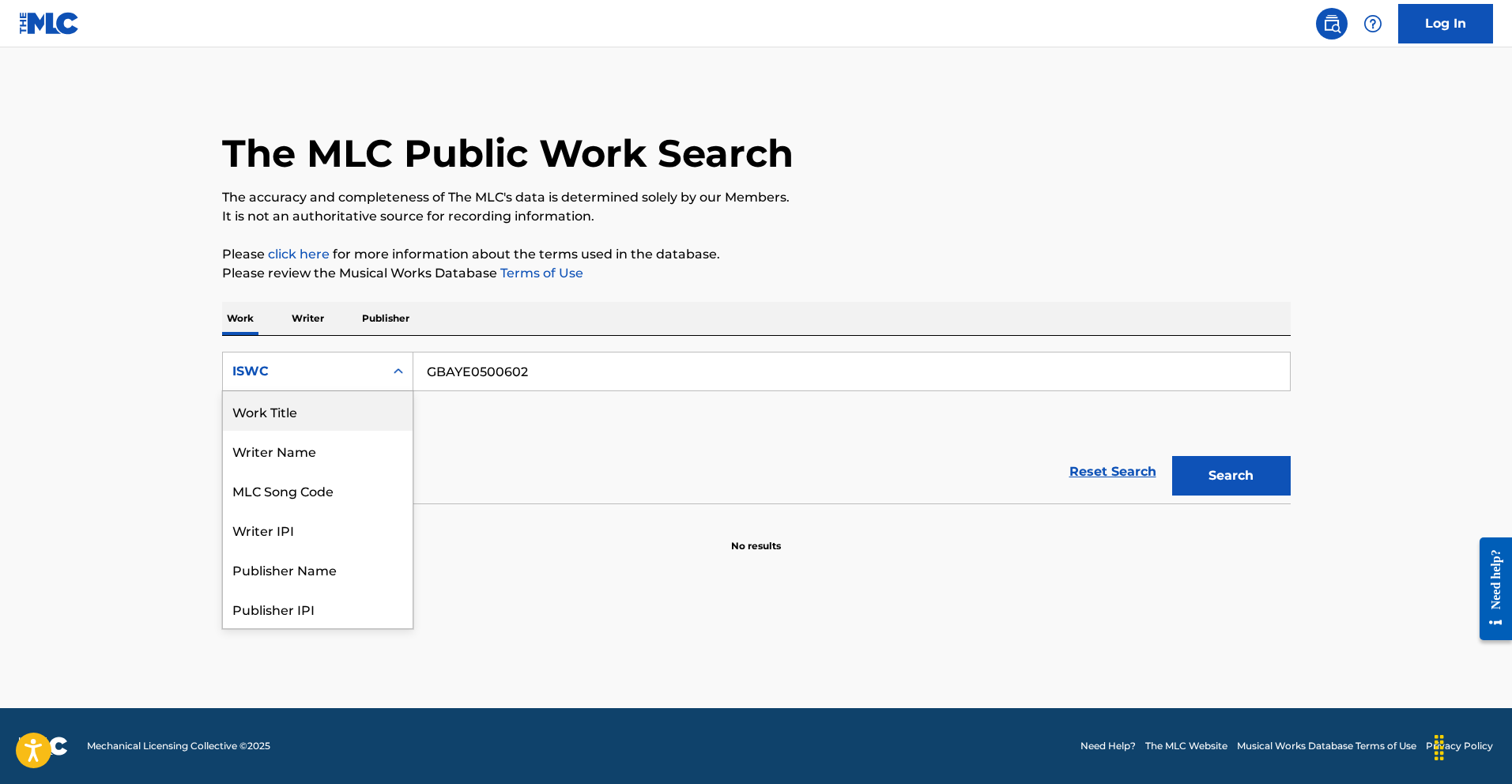 click on "Work Title" at bounding box center (318, 411) 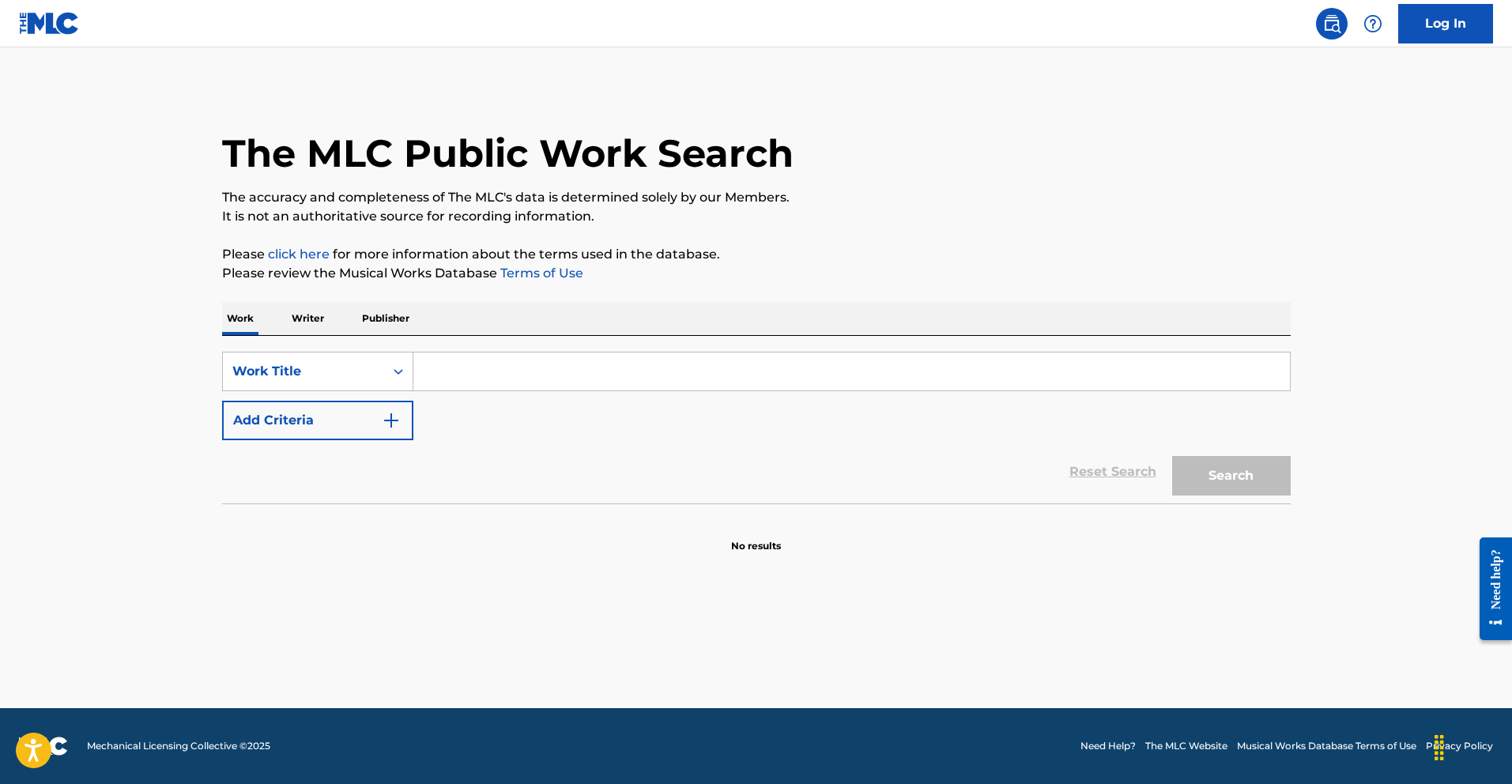 click at bounding box center (851, 371) 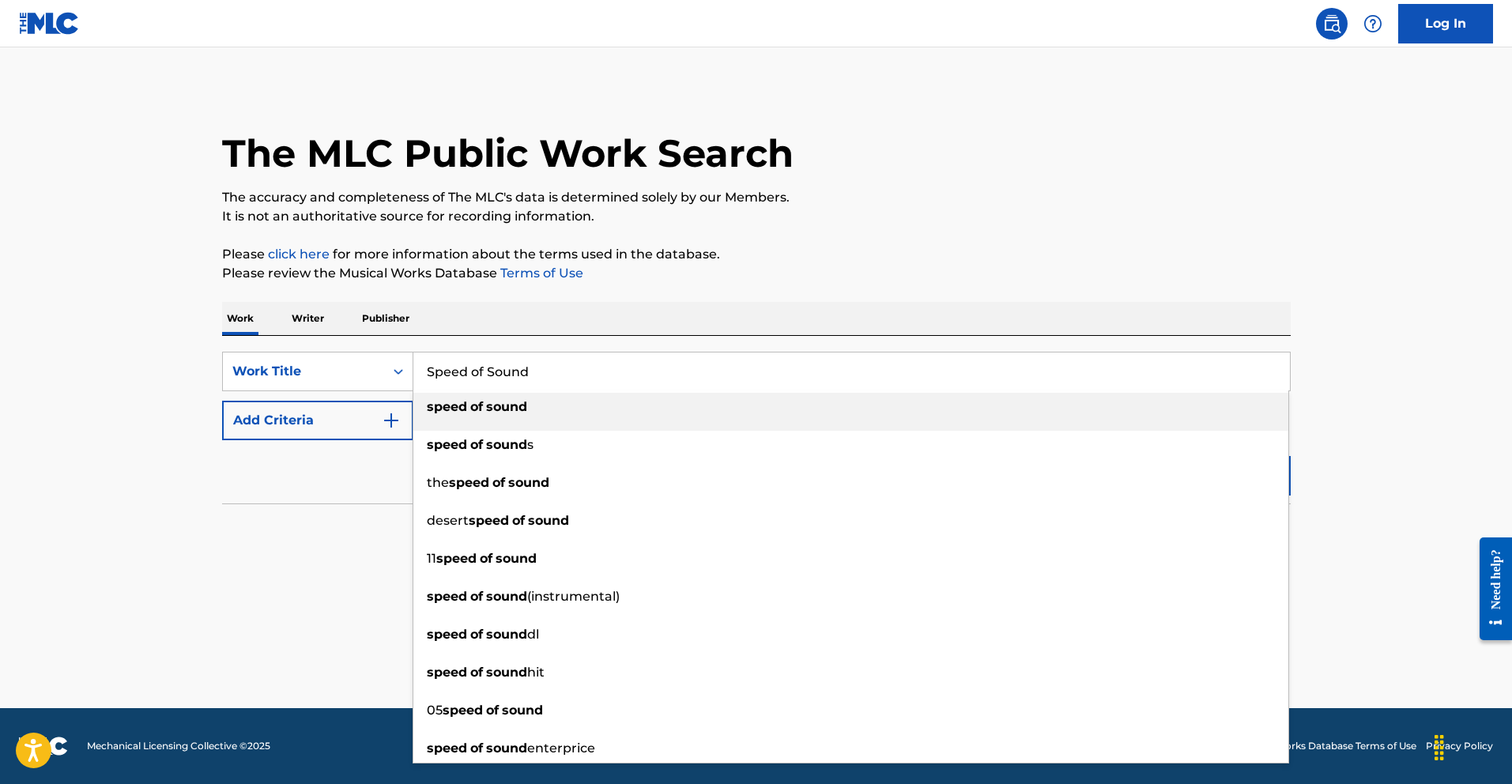 click on "speed   of   sound" at bounding box center (850, 407) 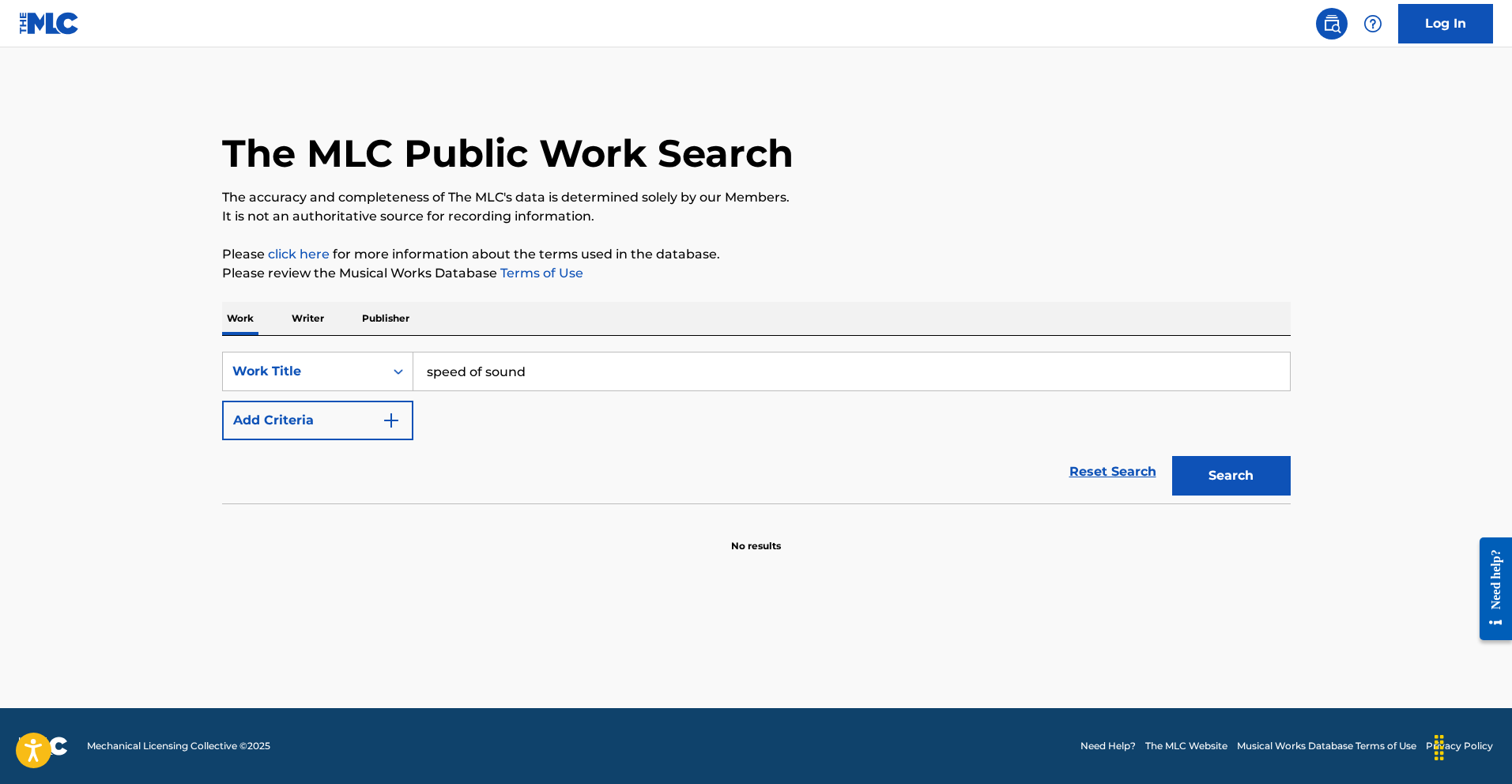 click on "Search" at bounding box center [1231, 476] 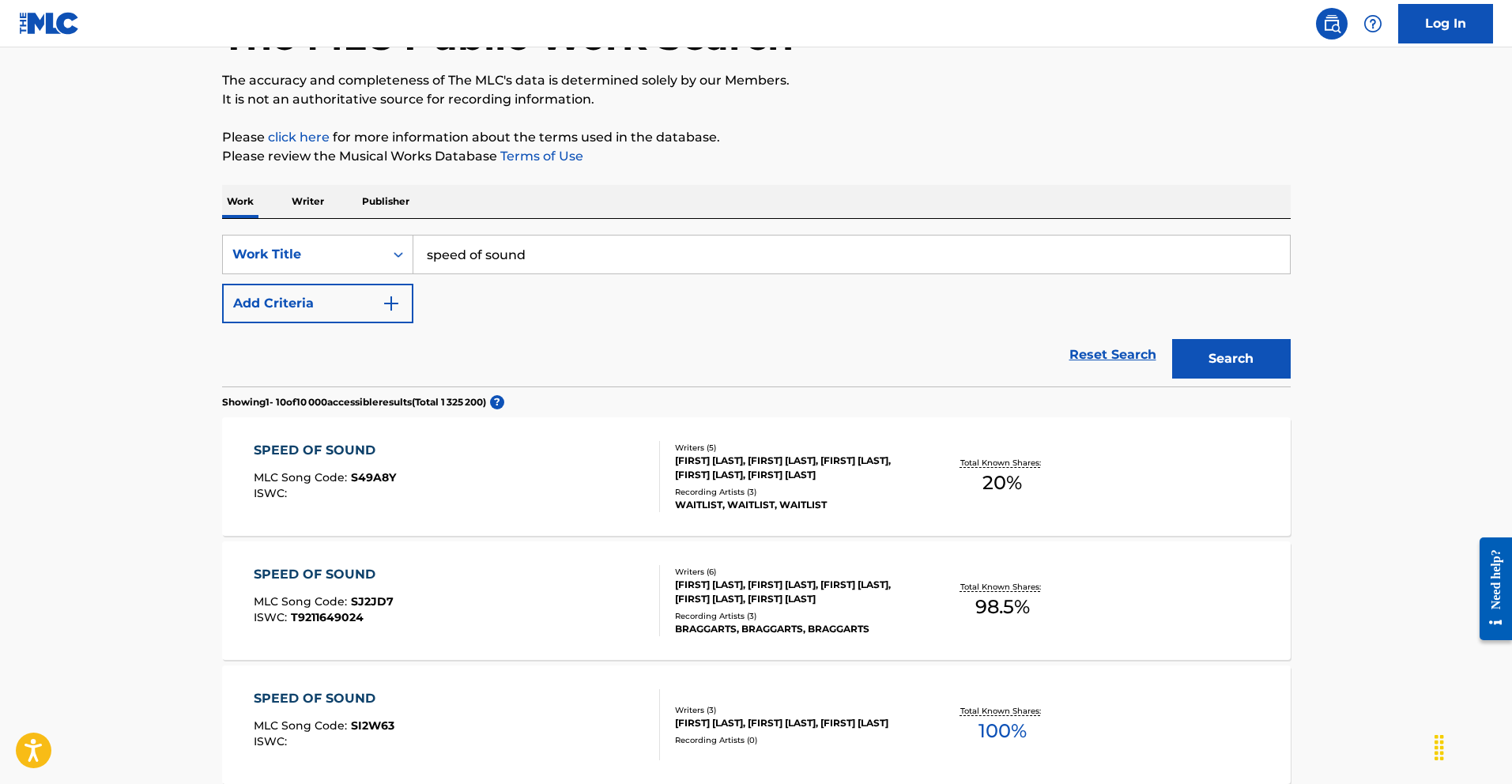 scroll, scrollTop: 0, scrollLeft: 0, axis: both 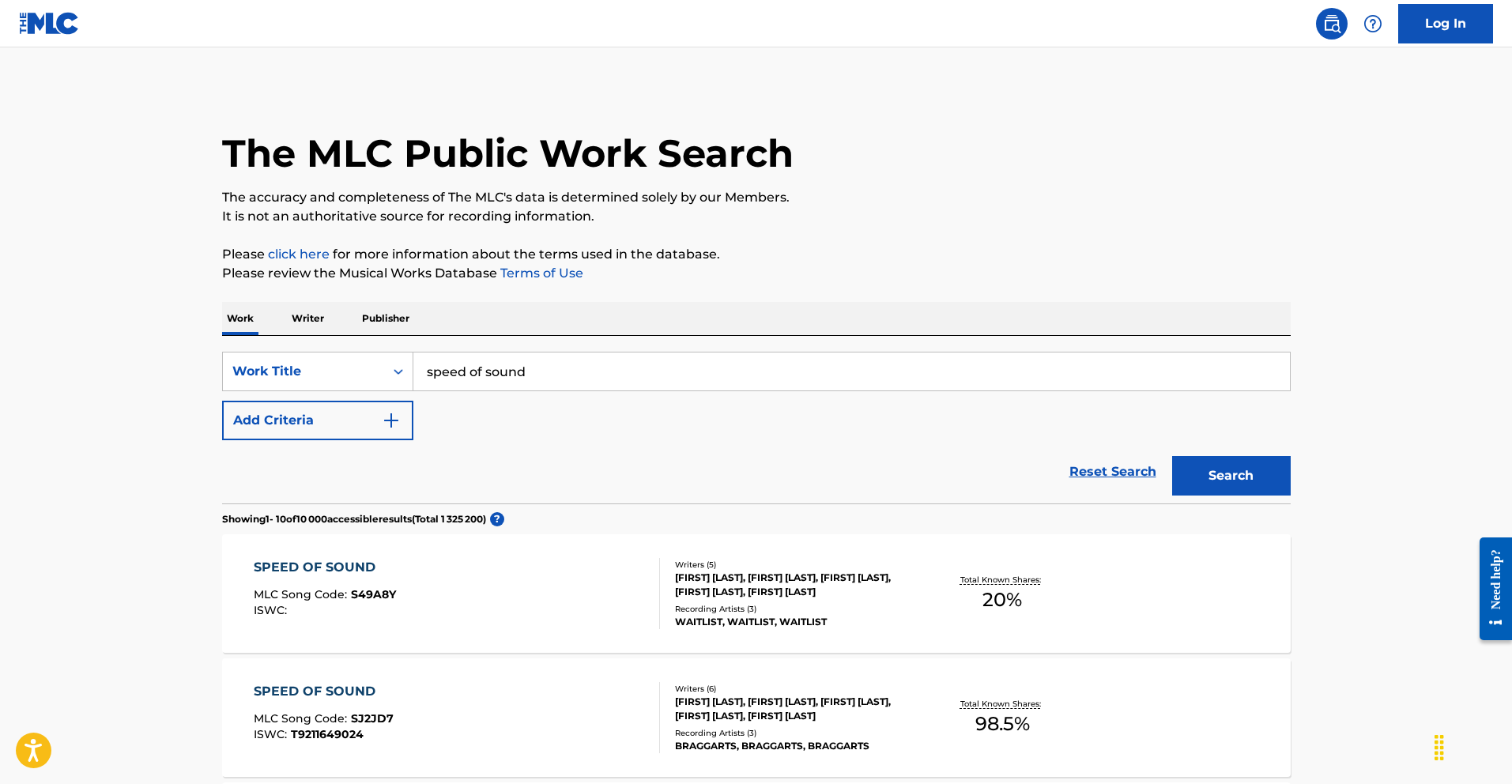 click on "Add Criteria" at bounding box center [318, 420] 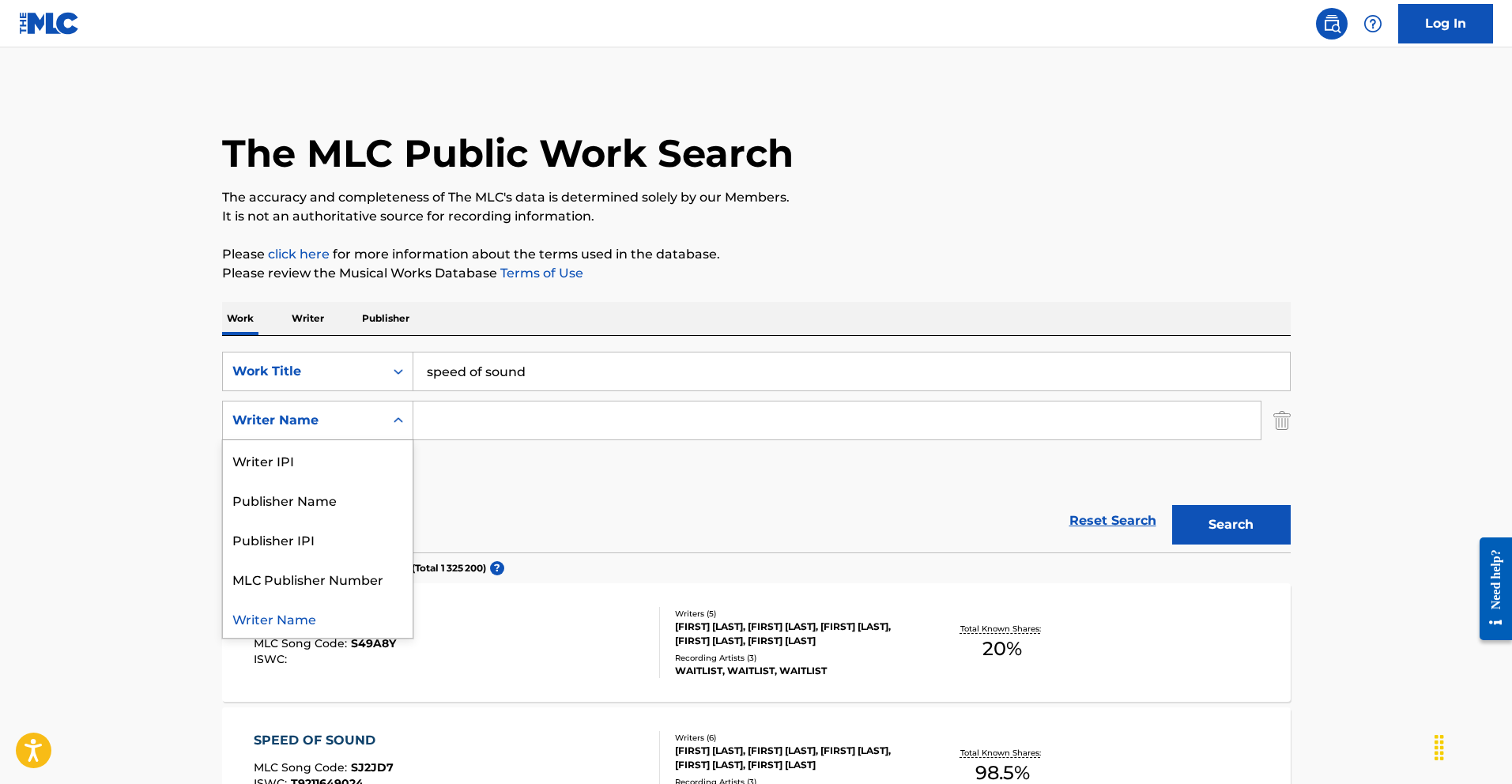 click on "Writer Name" at bounding box center (304, 420) 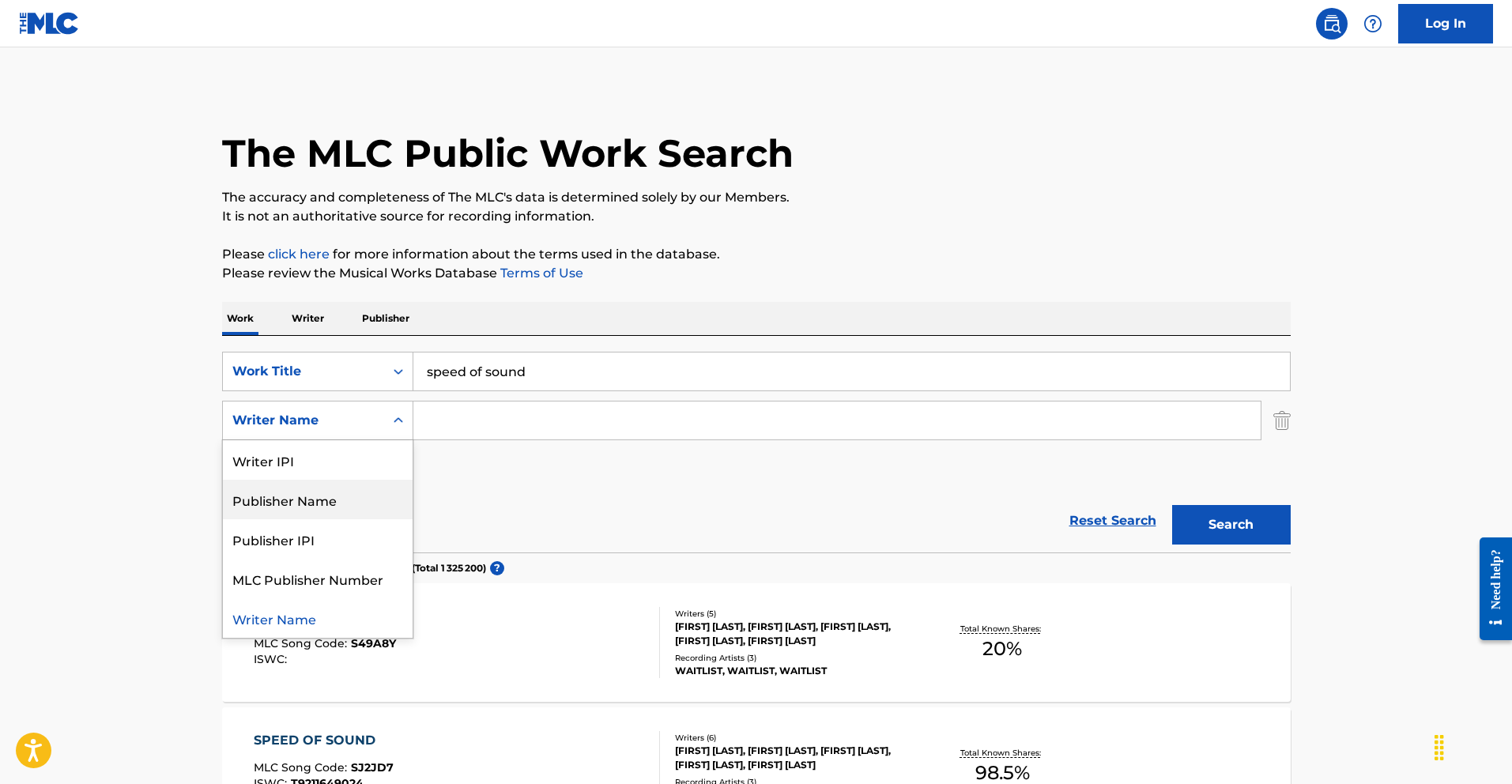 click on "SearchWithCriteria41bad38e-2ab0-47e3-94aa-615b8296dd4d Work Title speed of sound SearchWithCriteriaa84ba572-086b-4ca4-8ef6-c2f3623d50fa Publisher Name, 2 of 5. 5 results available. Use Up and Down to choose options, press Enter to select the currently focused option, press Escape to exit the menu, press Tab to select the option and exit the menu. Writer Name Writer IPI Publisher Name Publisher IPI MLC Publisher Number Writer Name Add Criteria" at bounding box center (756, 420) 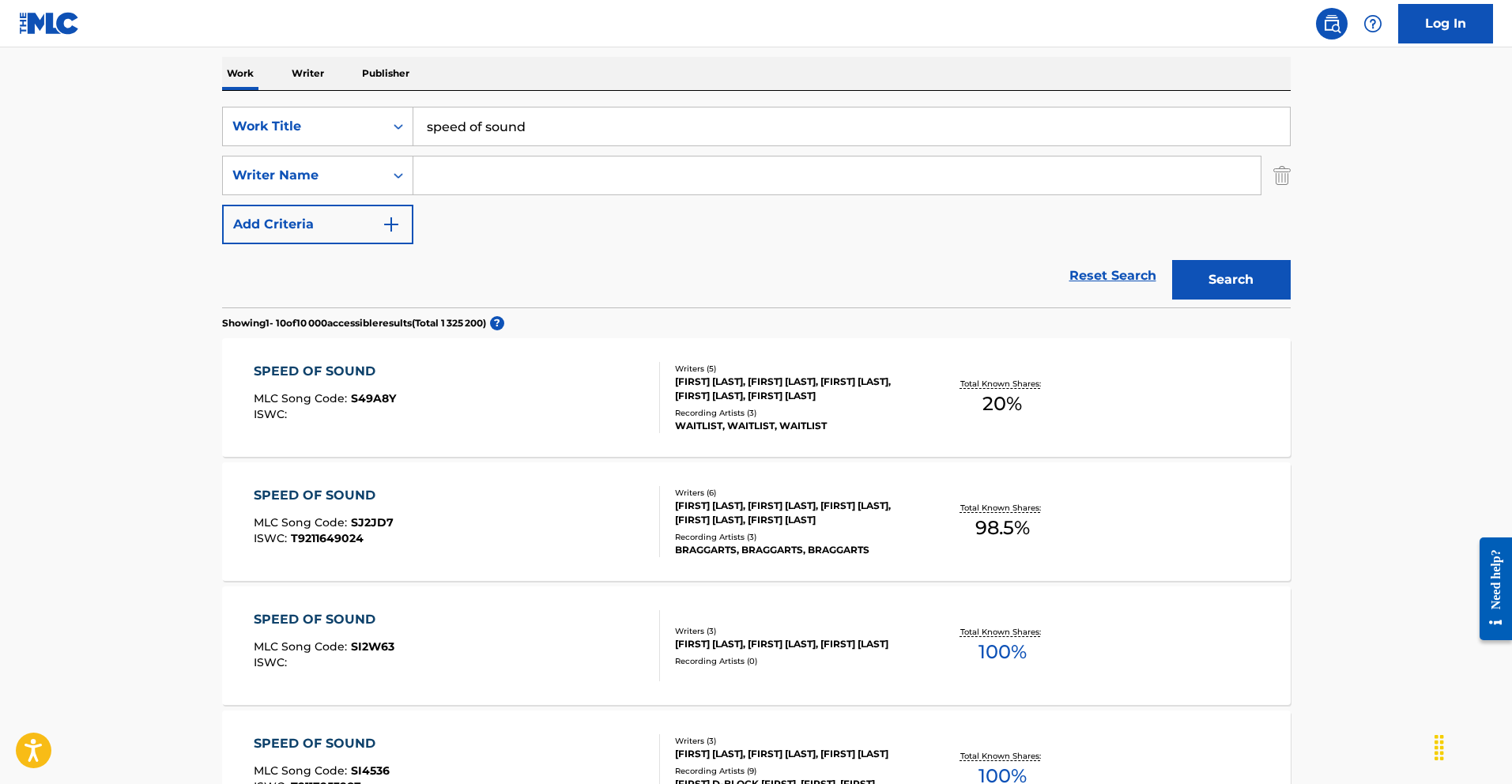 scroll, scrollTop: 247, scrollLeft: 0, axis: vertical 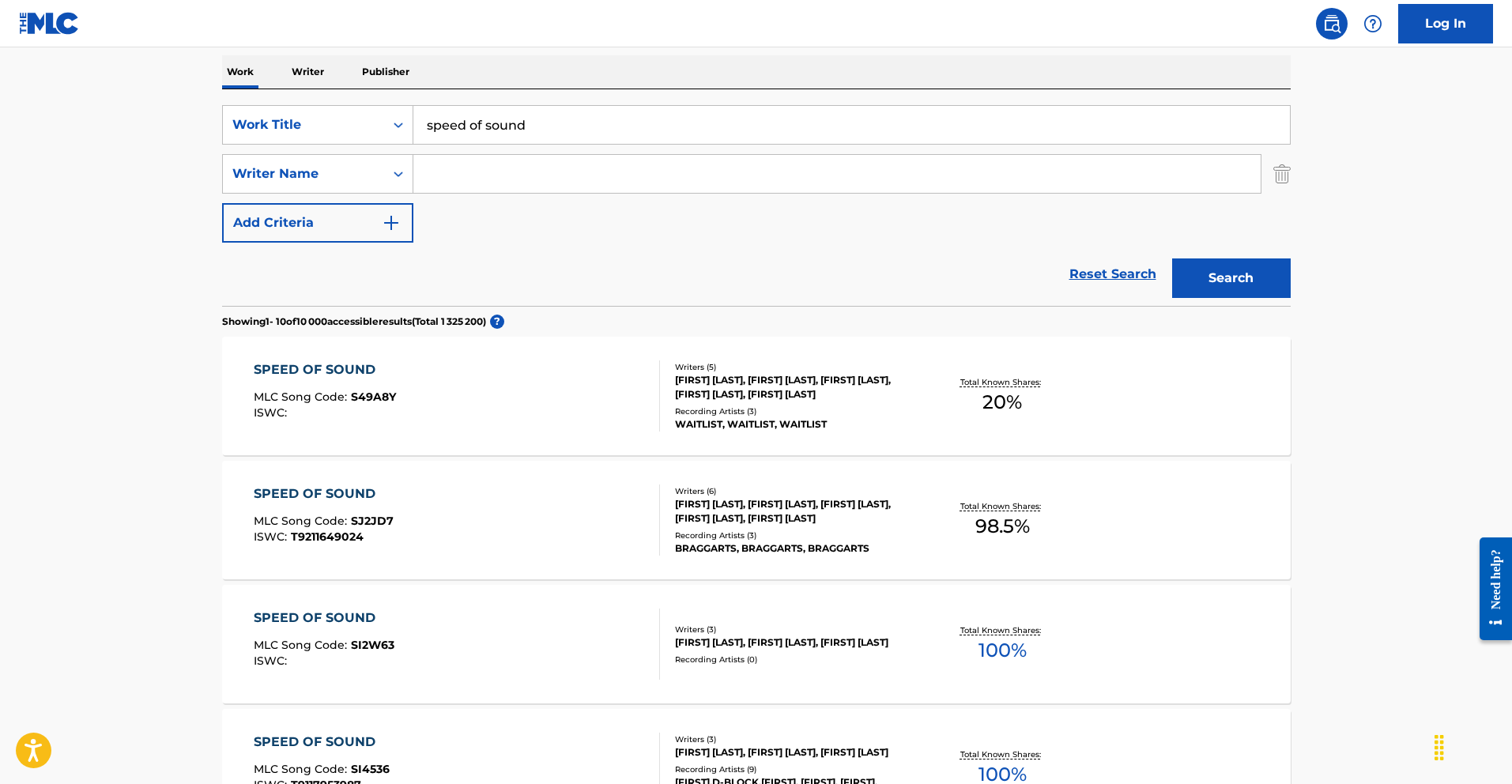 click on "The MLC Public Work Search The accuracy and completeness of The MLC's data is determined solely by our Members. It is not an authoritative source for recording information. Please   click here   for more information about the terms used in the database. Please review the Musical Works Database   Terms of Use Work Writer Publisher SearchWithCriteria41bad38e-2ab0-47e3-94aa-615b8296dd4d Work Title speed of sound SearchWithCriteriaa84ba572-086b-4ca4-8ef6-c2f3623d50fa Writer Name Add Criteria Reset Search Search Showing  1  -   10  of  10​000  accessible  results  (Total   1​325​200 ) ? SPEED OF SOUND MLC Song Code : S49A8Y ISWC : Writers ( 5 ) [FIRST] [LAST], [FIRST] [LAST], [FIRST] [LAST], [FIRST] [LAST], [FIRST] [LAST] Recording Artists ( 3 ) WAITLIST, WAITLIST, WAITLIST Total Known Shares: 20 % SPEED OF SOUND MLC Song Code : SJ2JD7 ISWC : T9211649024 Writers ( 6 ) [FIRST] [LAST], [FIRST] [LAST], [FIRST] [LAST], [FIRST] [LAST], [FIRST] [LAST], [FIRST] [LAST] Recording Artists ( 3 ) 98.5 % : :" at bounding box center [756, 731] 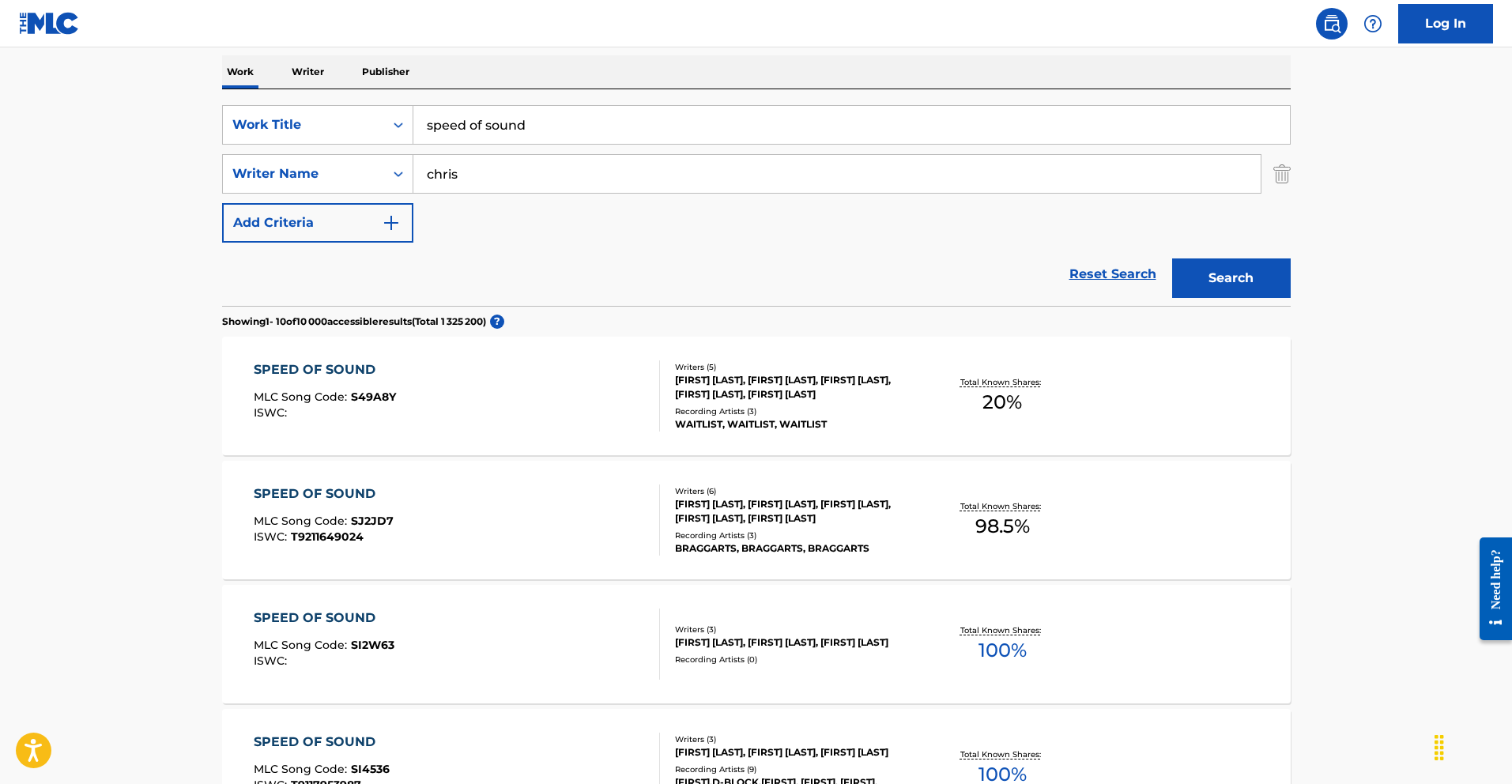type on "chris" 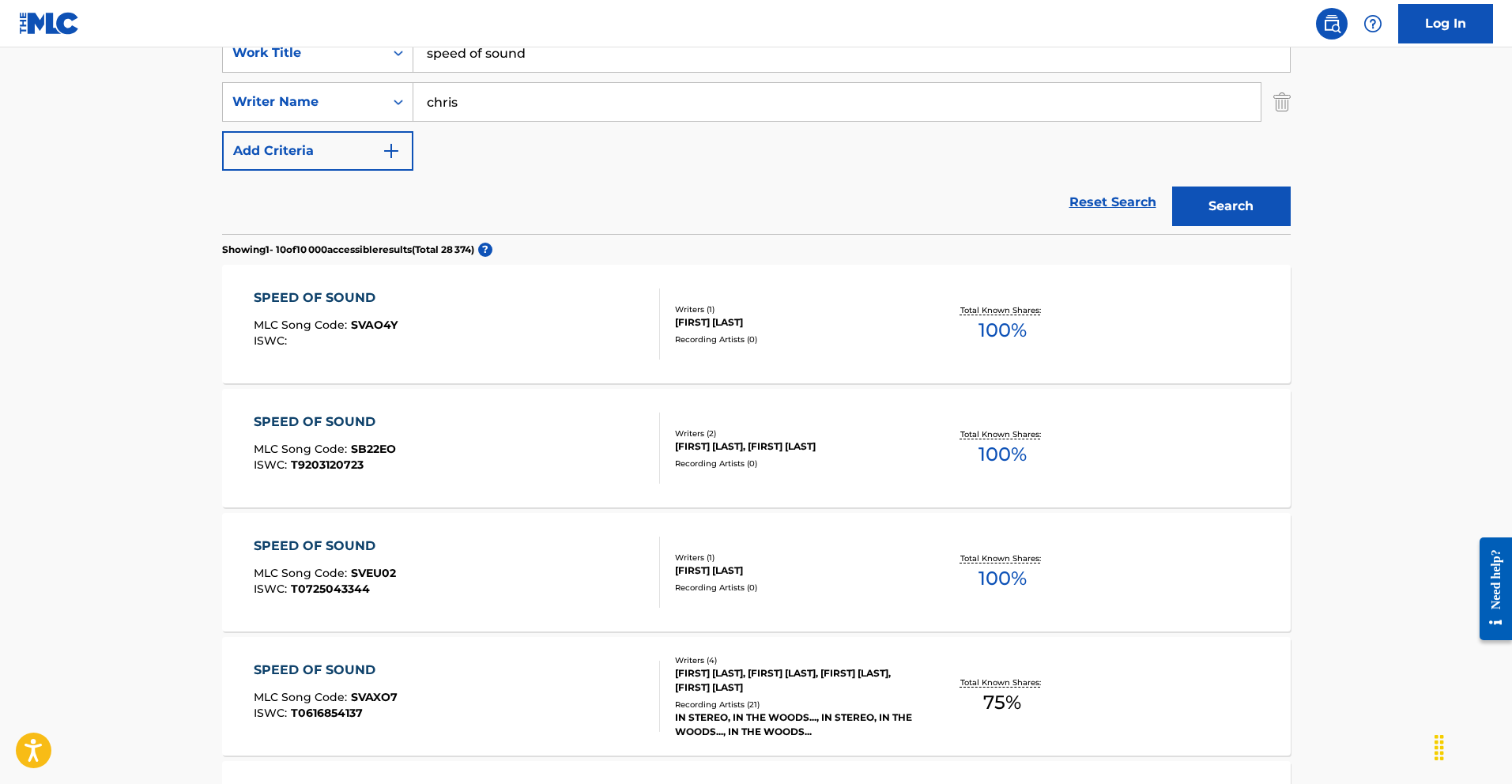 scroll, scrollTop: 319, scrollLeft: 0, axis: vertical 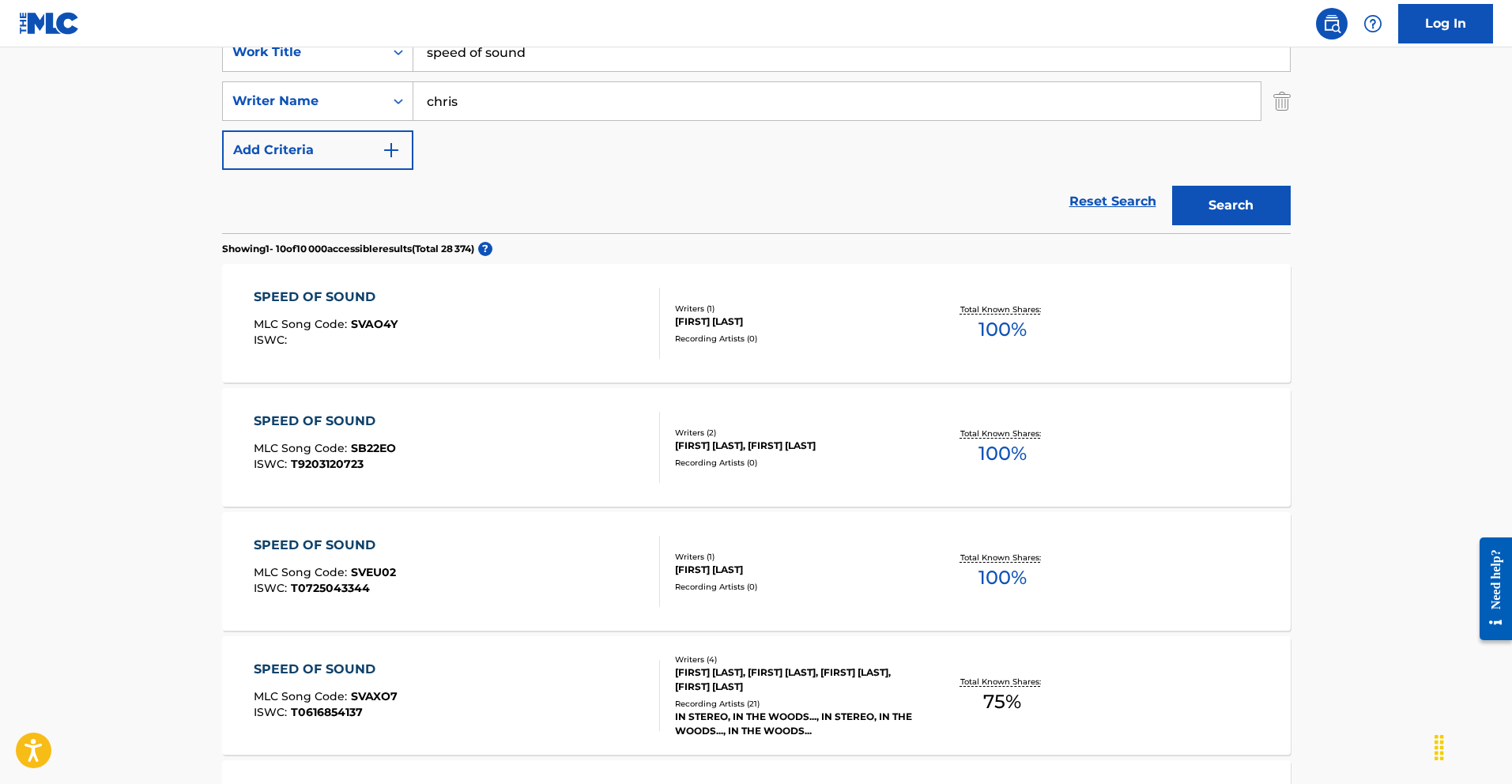 click on "SPEED OF SOUND" at bounding box center [326, 297] 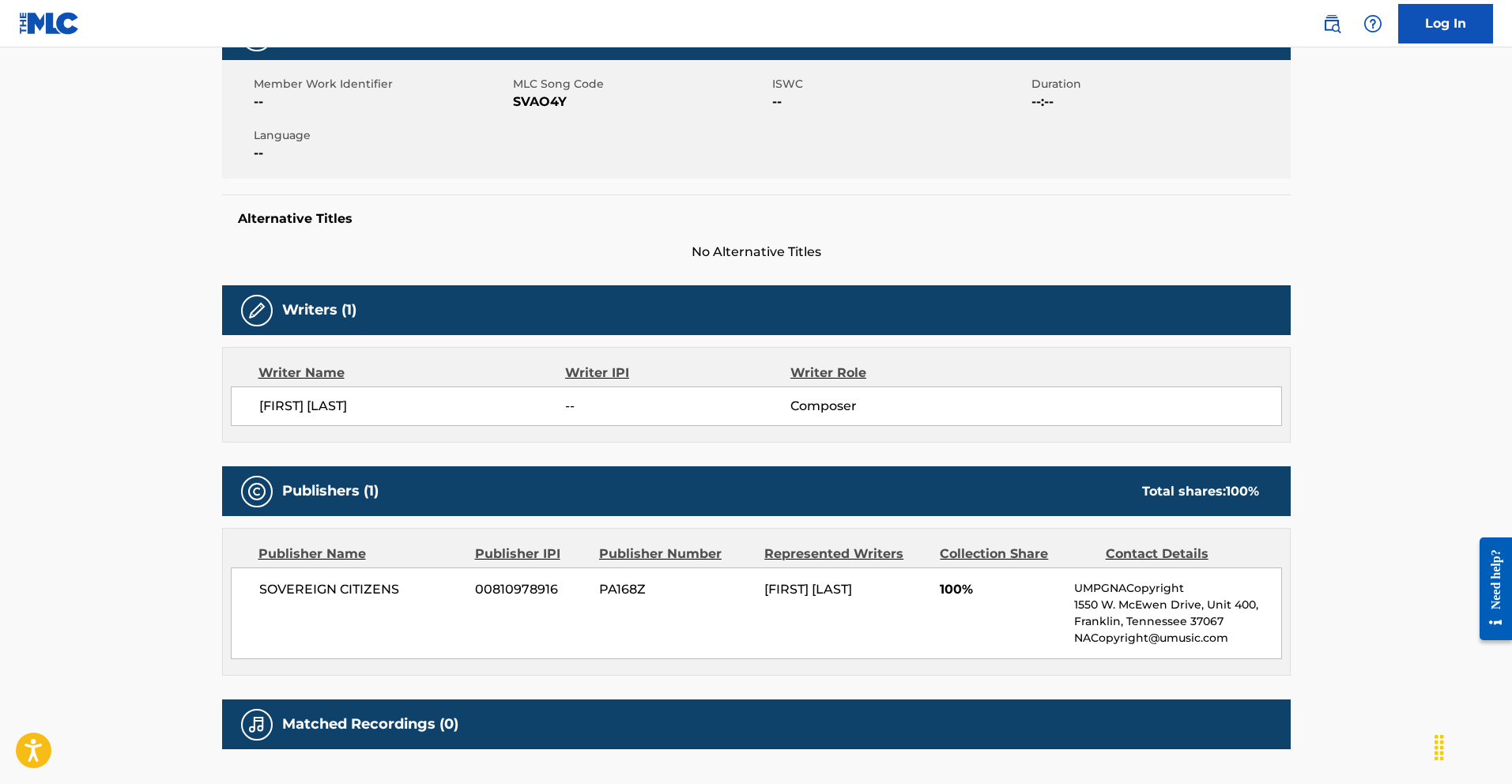 scroll, scrollTop: 0, scrollLeft: 0, axis: both 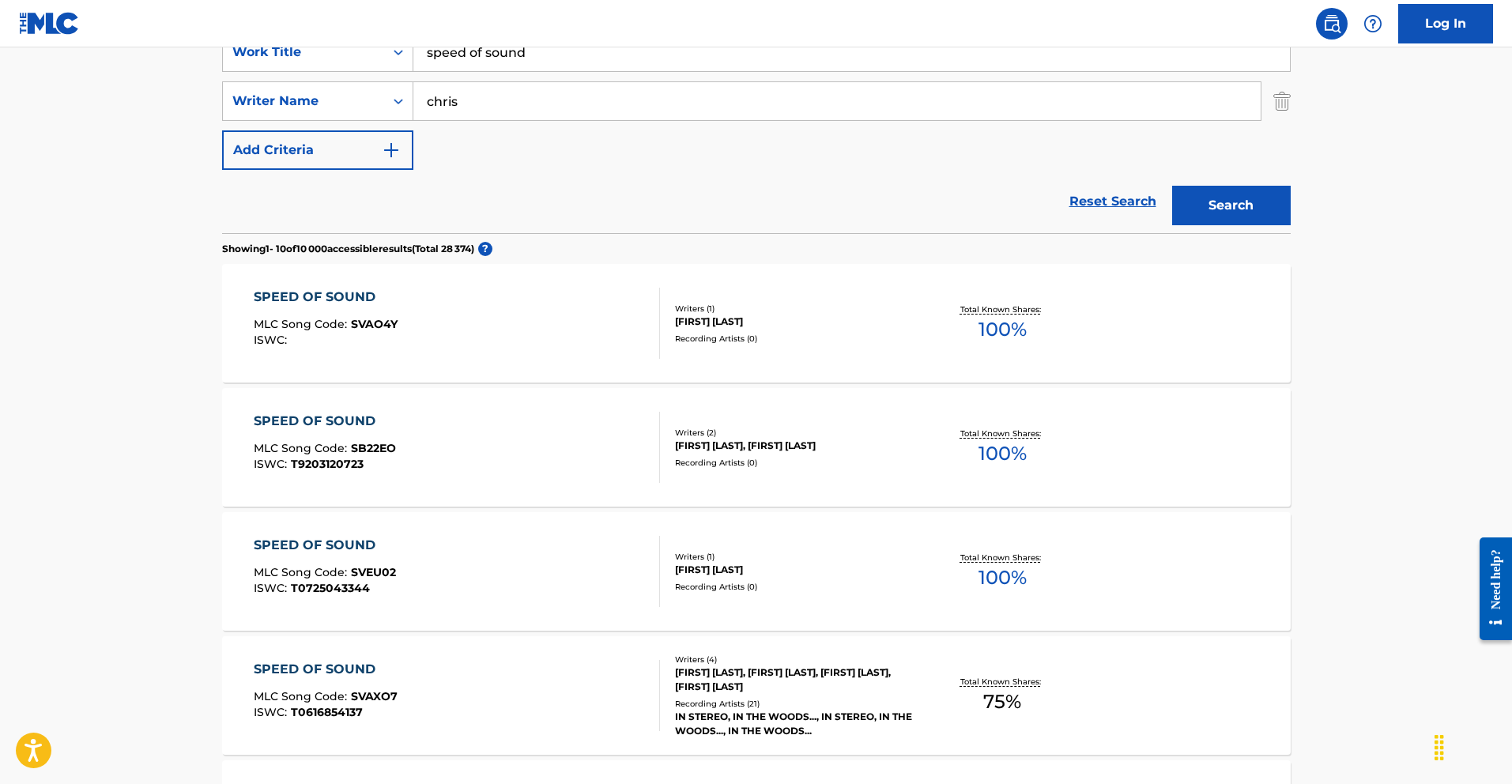click on "SPEED OF SOUND" at bounding box center [325, 421] 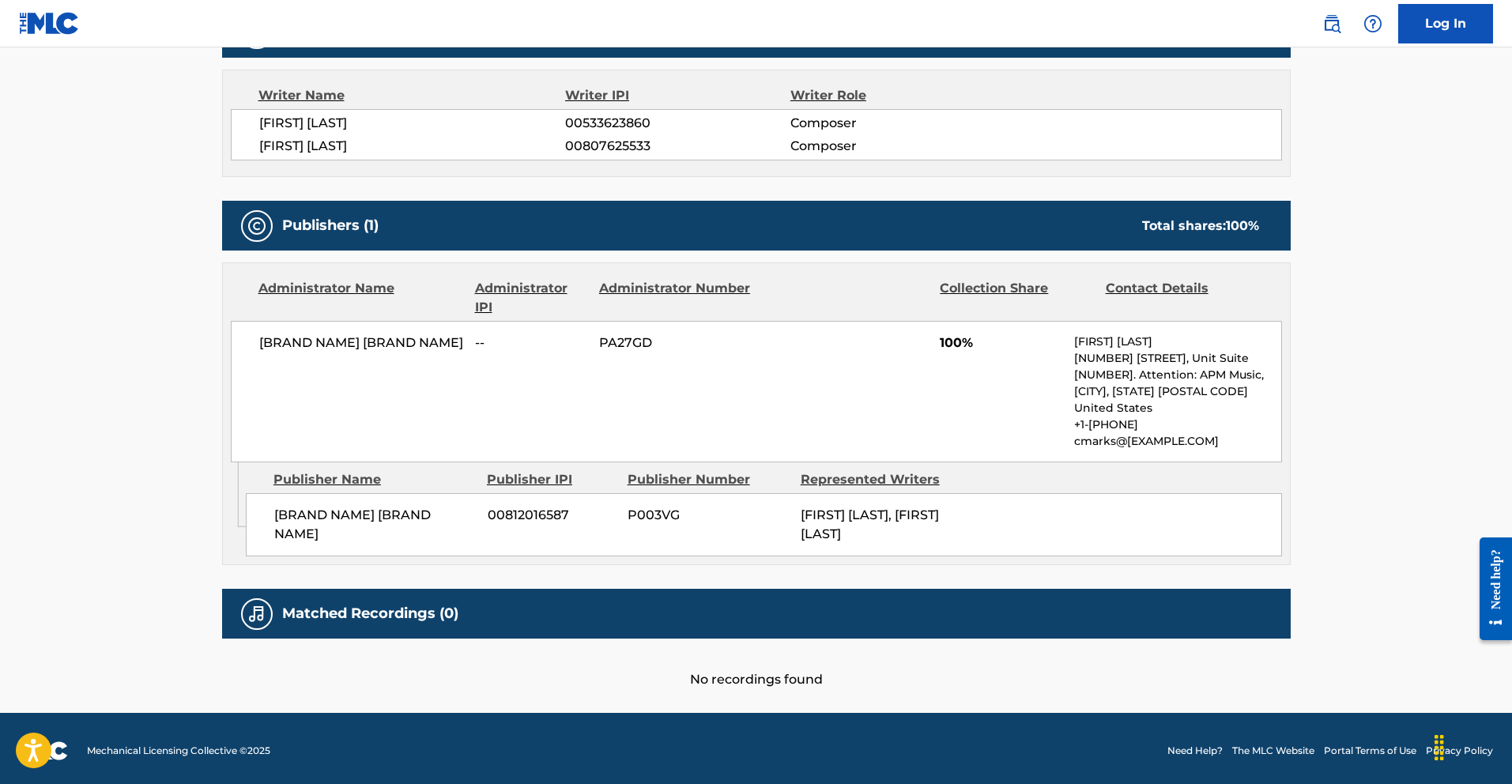 scroll, scrollTop: 570, scrollLeft: 0, axis: vertical 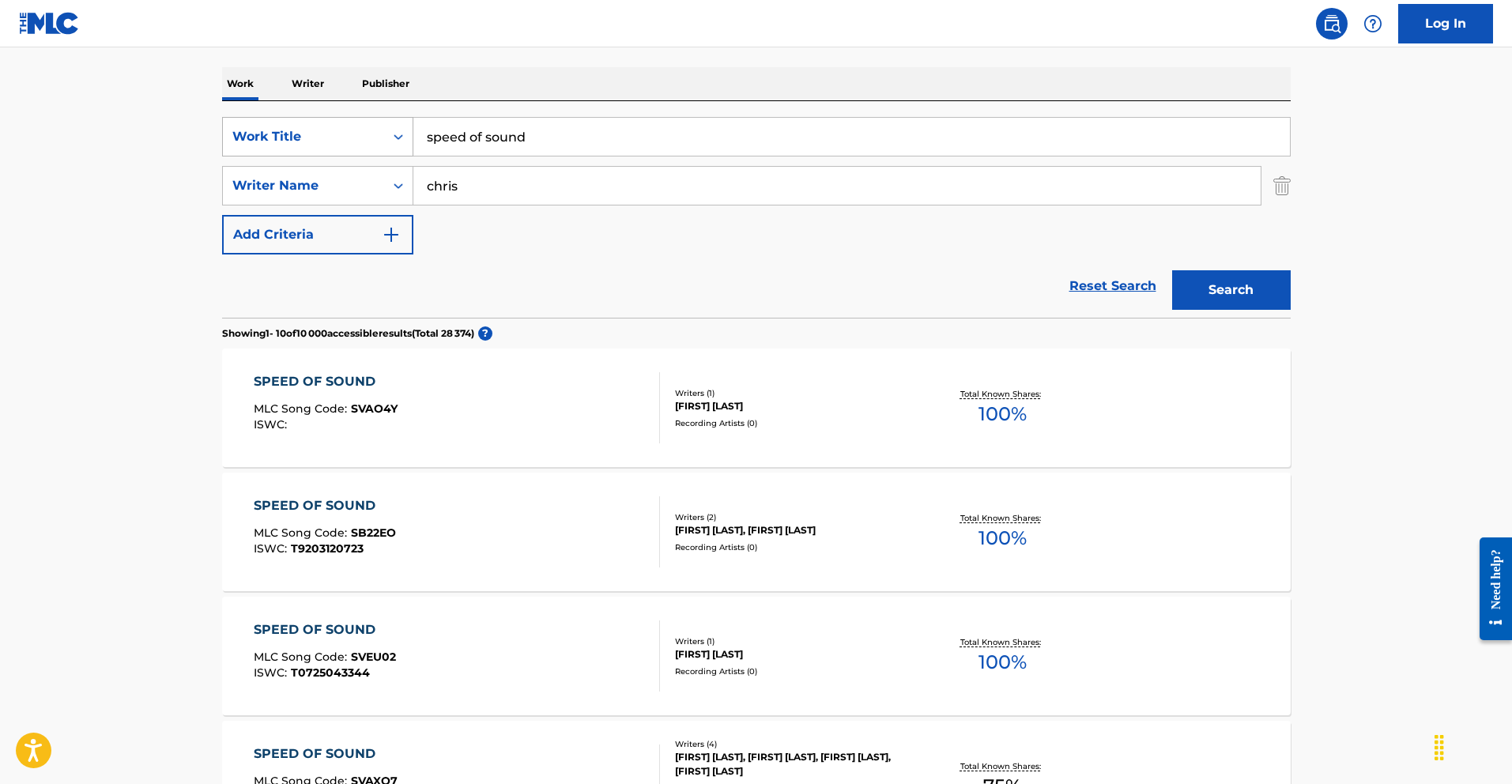 drag, startPoint x: 562, startPoint y: 134, endPoint x: 344, endPoint y: 134, distance: 218 